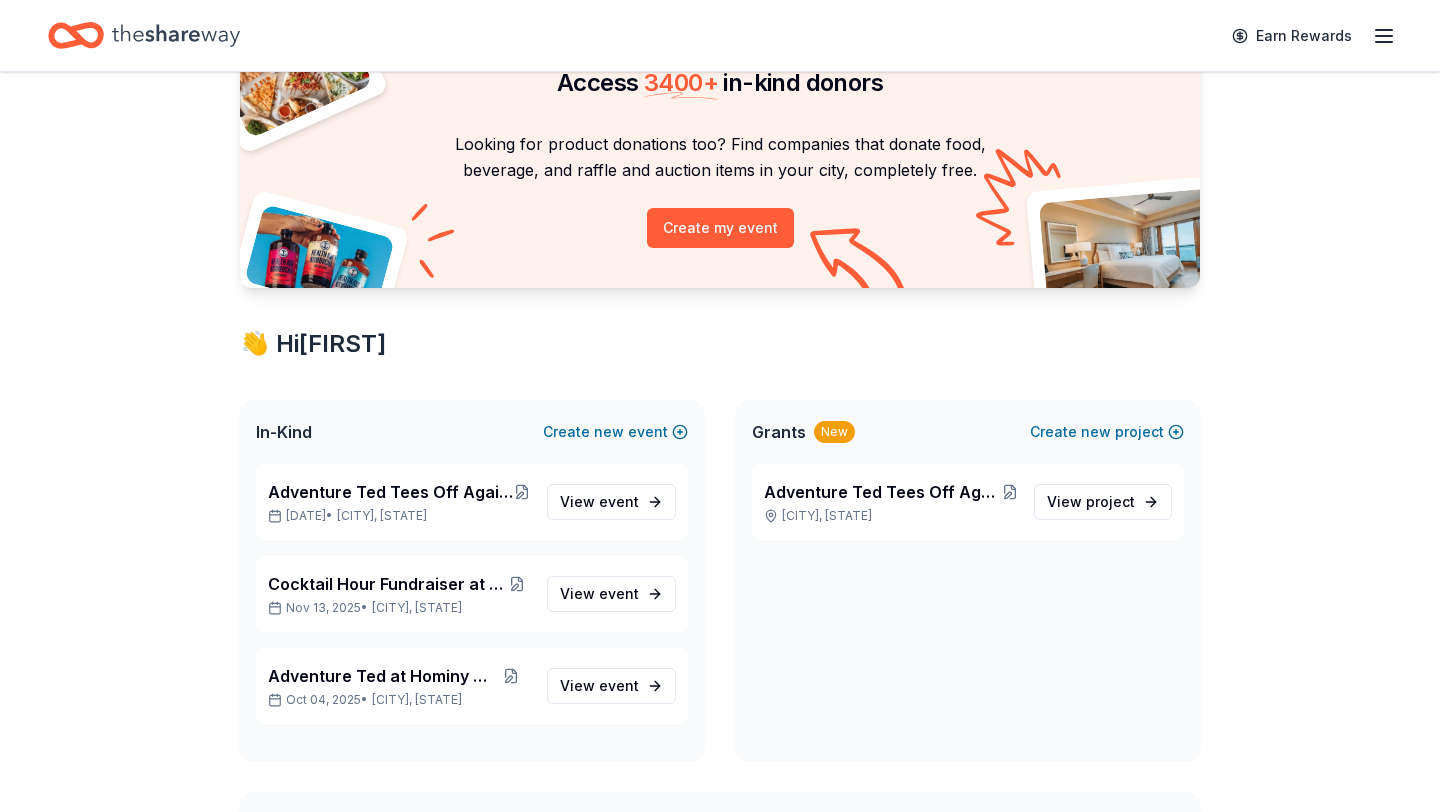 scroll, scrollTop: 142, scrollLeft: 0, axis: vertical 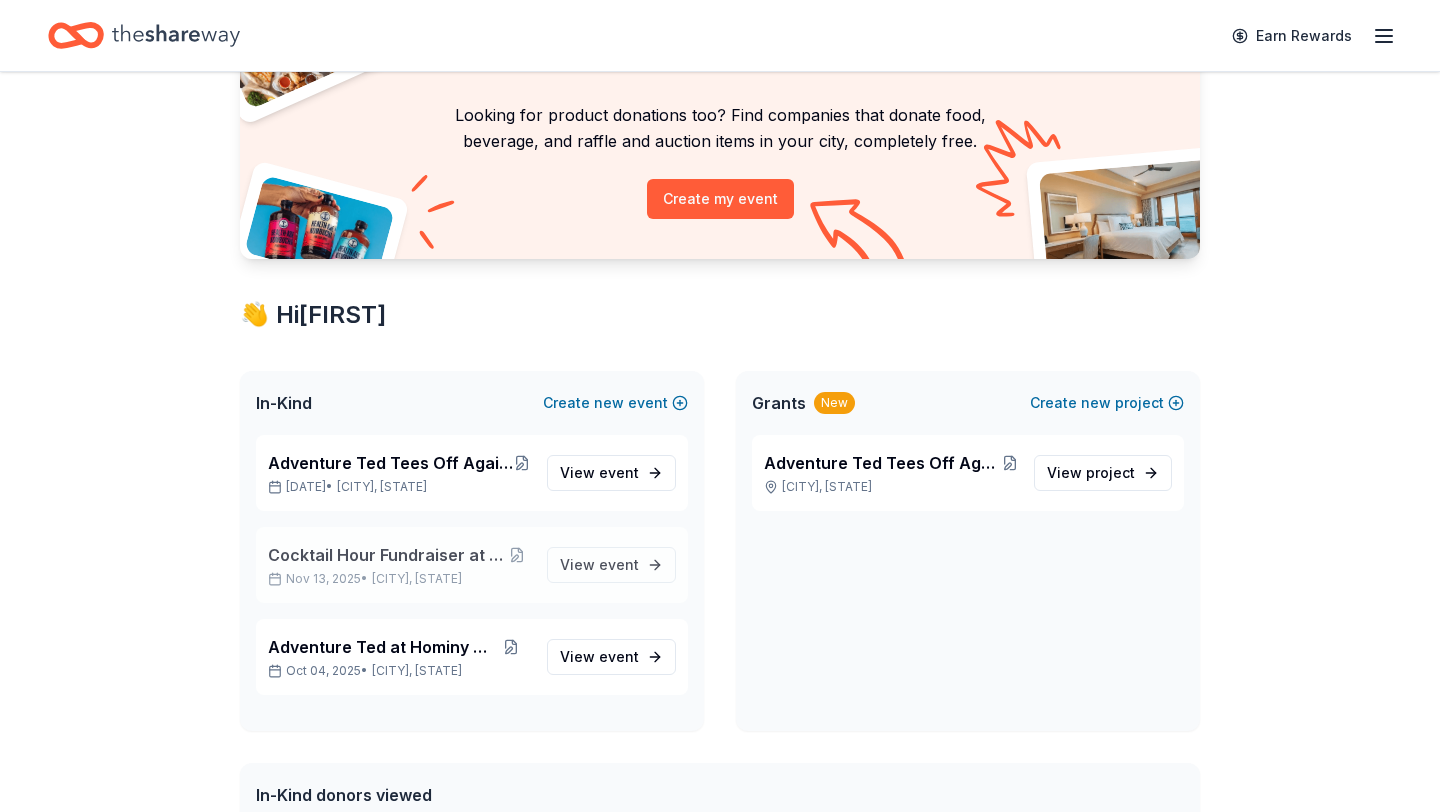 click on "Miami Beach, FL" at bounding box center [417, 579] 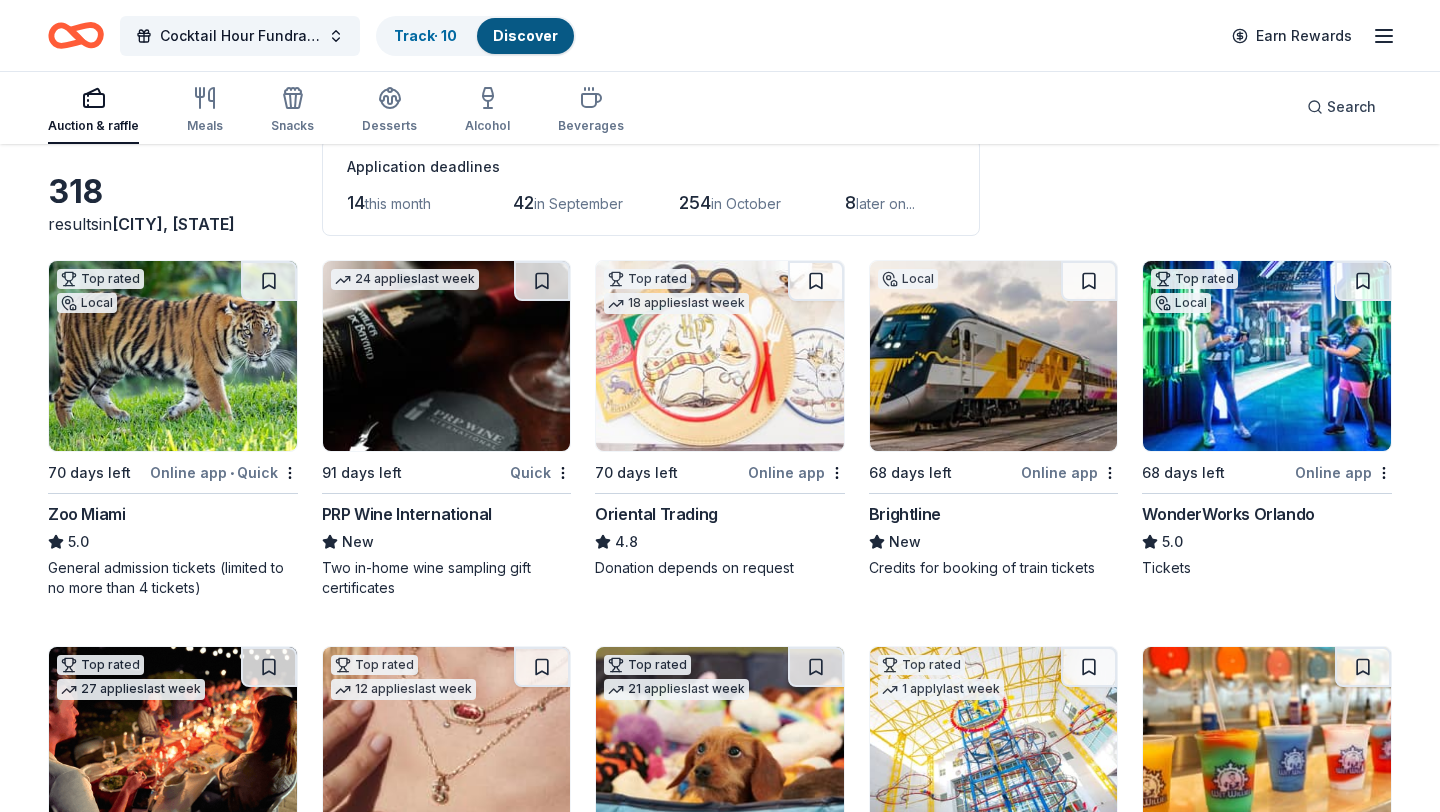 scroll, scrollTop: 129, scrollLeft: 0, axis: vertical 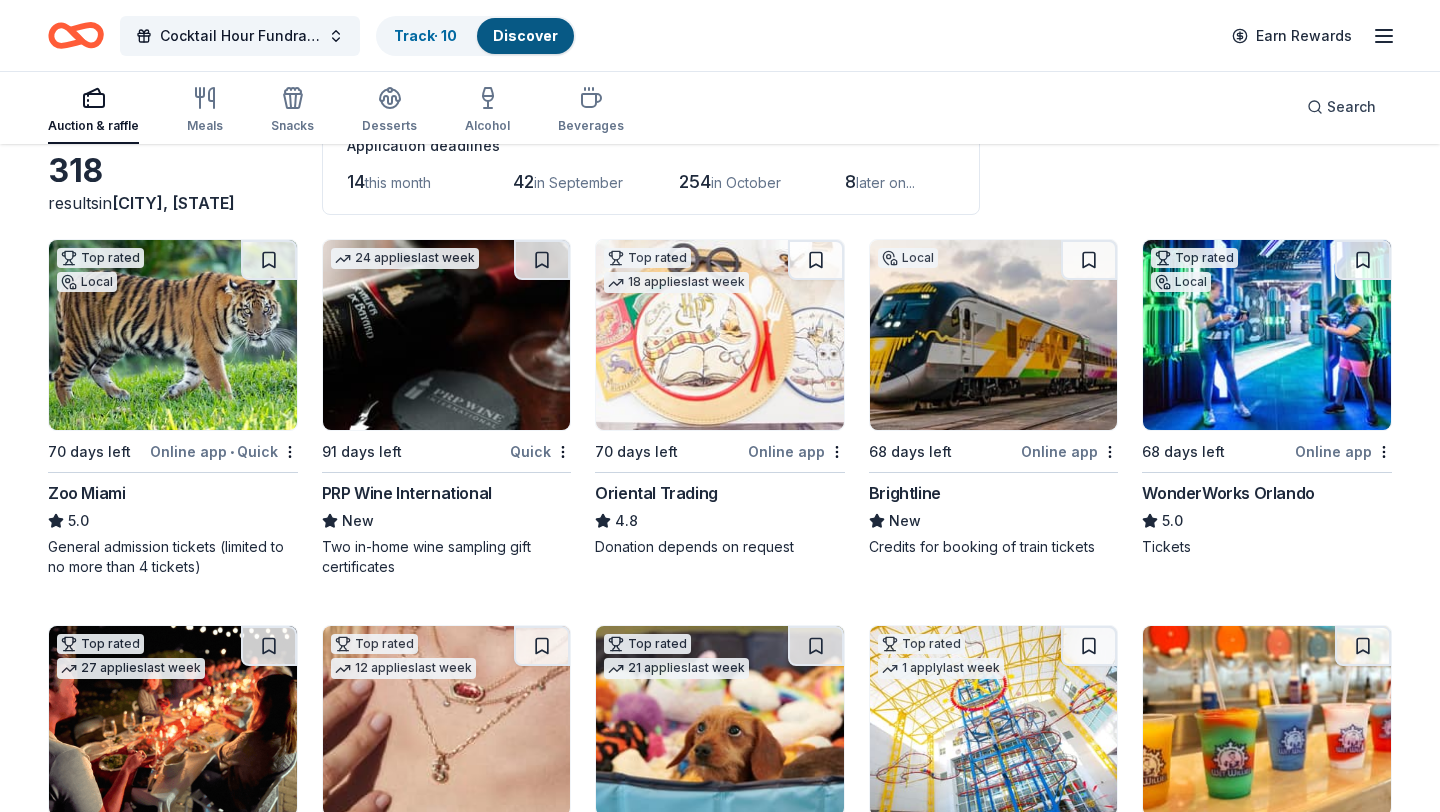 click on "Oriental Trading" at bounding box center (656, 493) 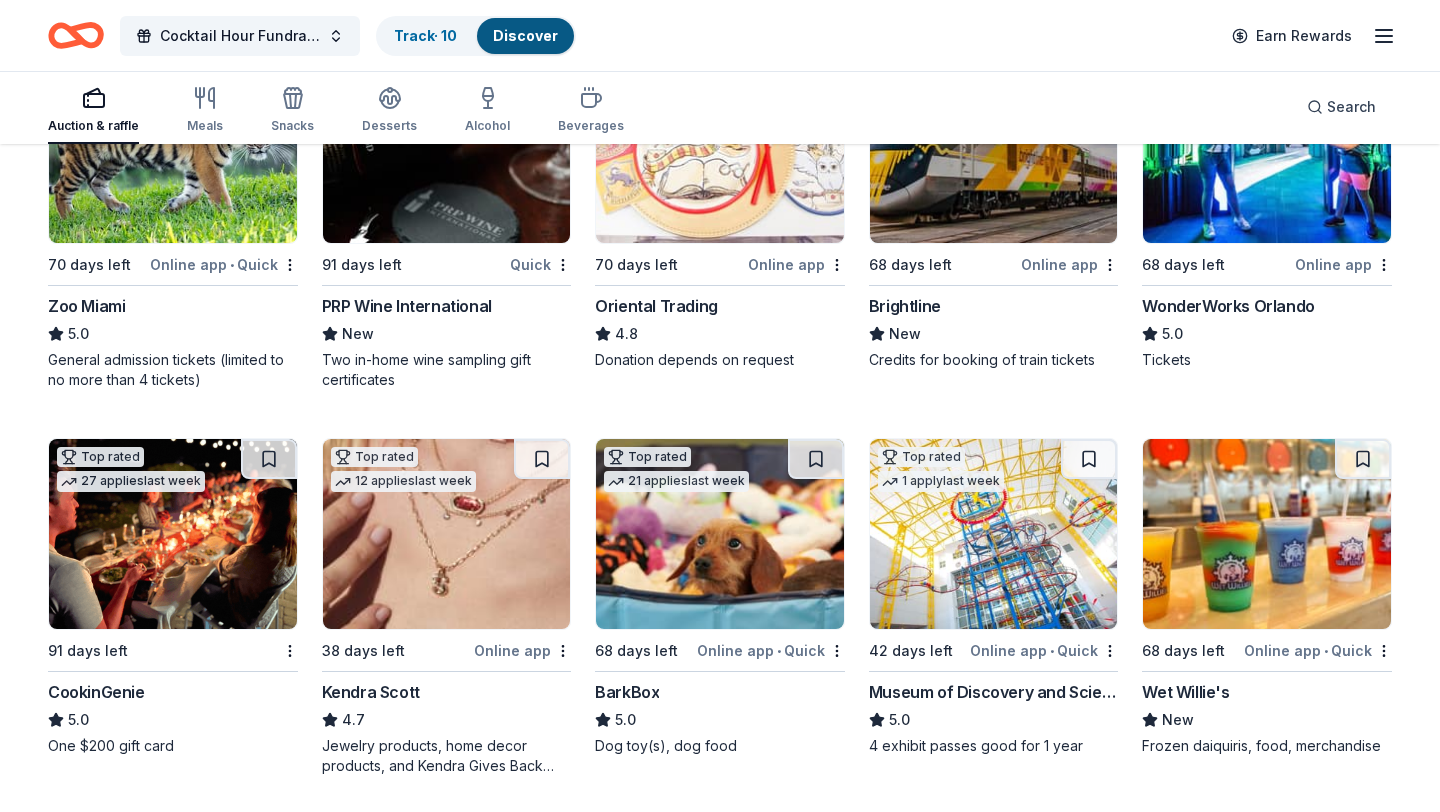 scroll, scrollTop: 325, scrollLeft: 0, axis: vertical 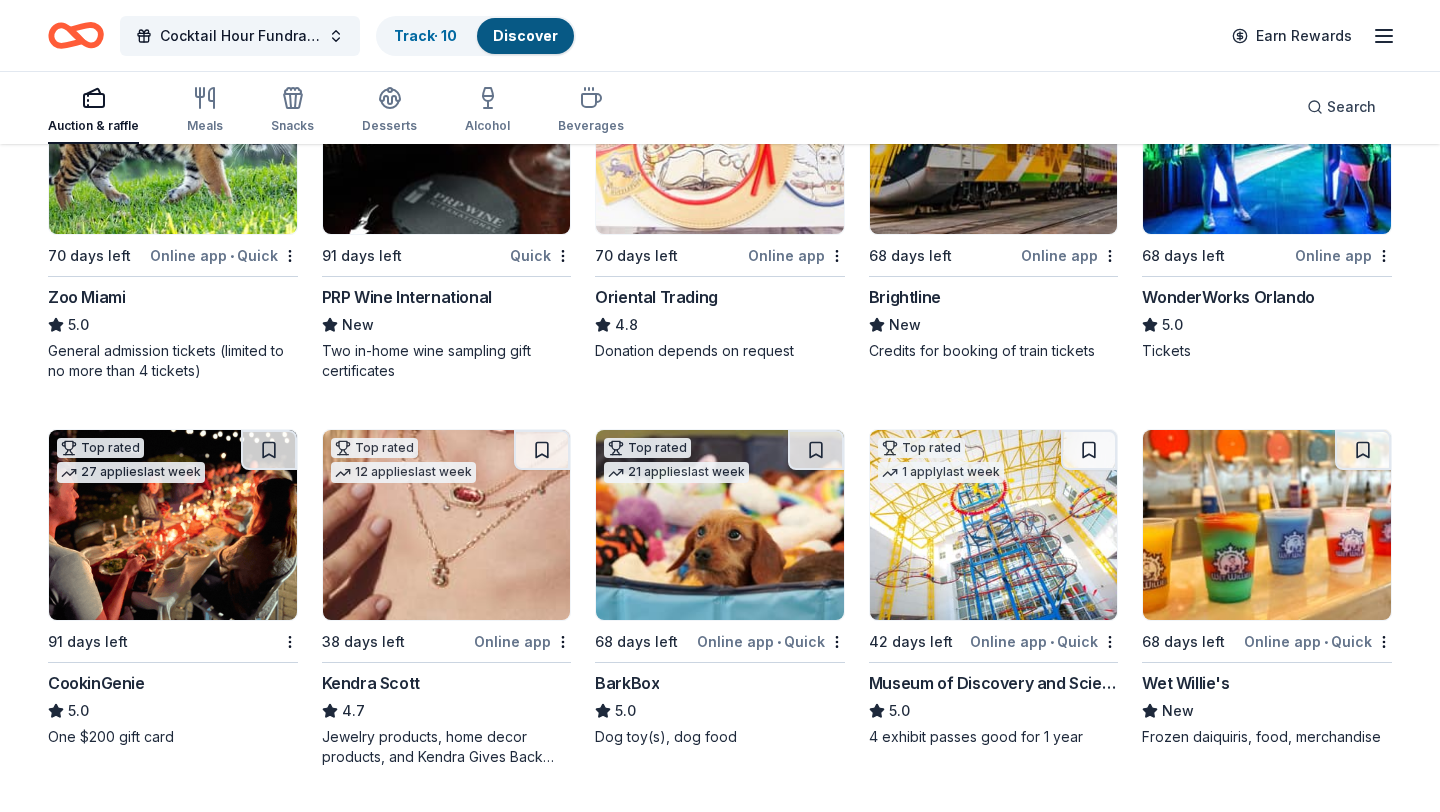 click on "Kendra Scott" at bounding box center [447, 683] 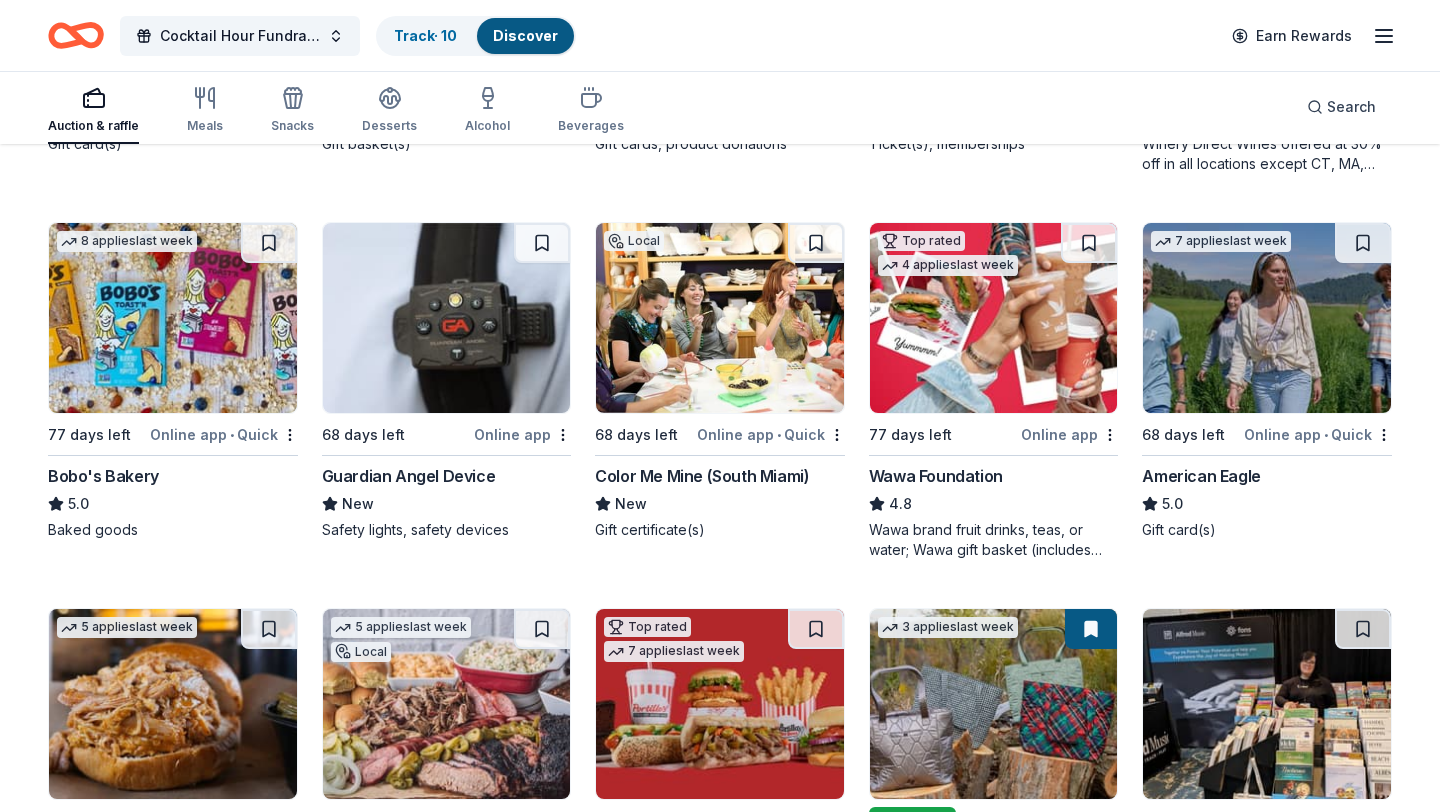 scroll, scrollTop: 2204, scrollLeft: 0, axis: vertical 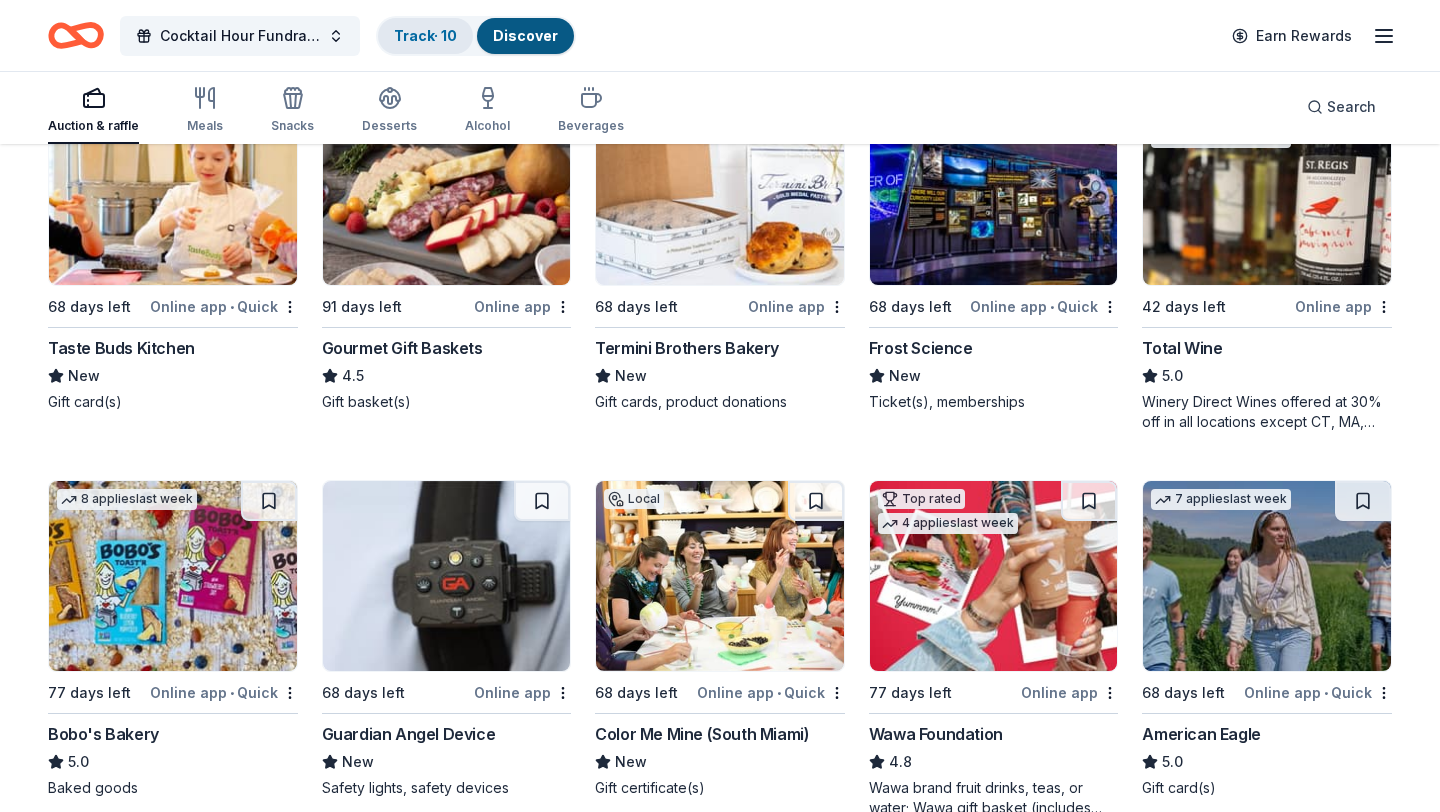 click on "Track  · 10" at bounding box center [425, 36] 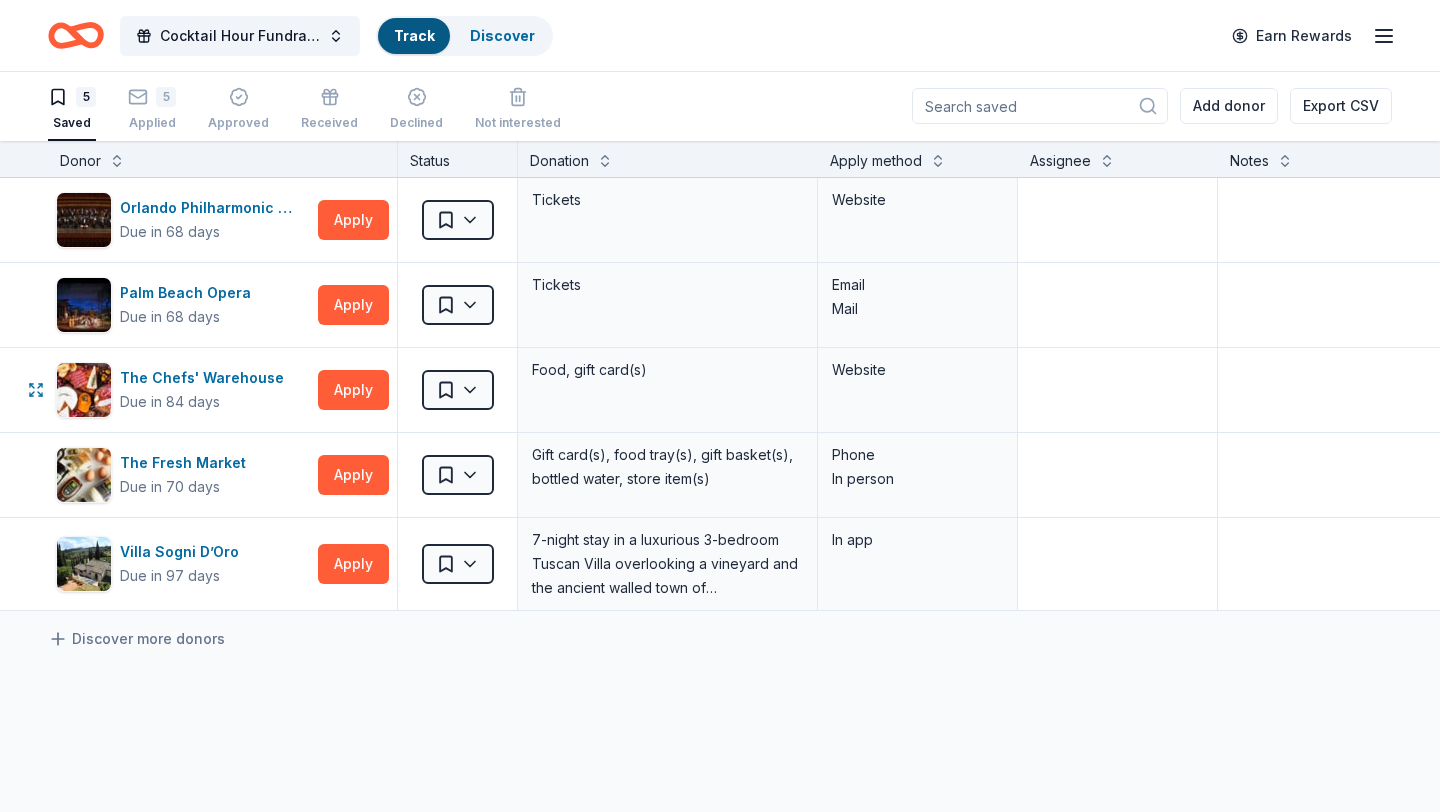 scroll, scrollTop: 0, scrollLeft: 0, axis: both 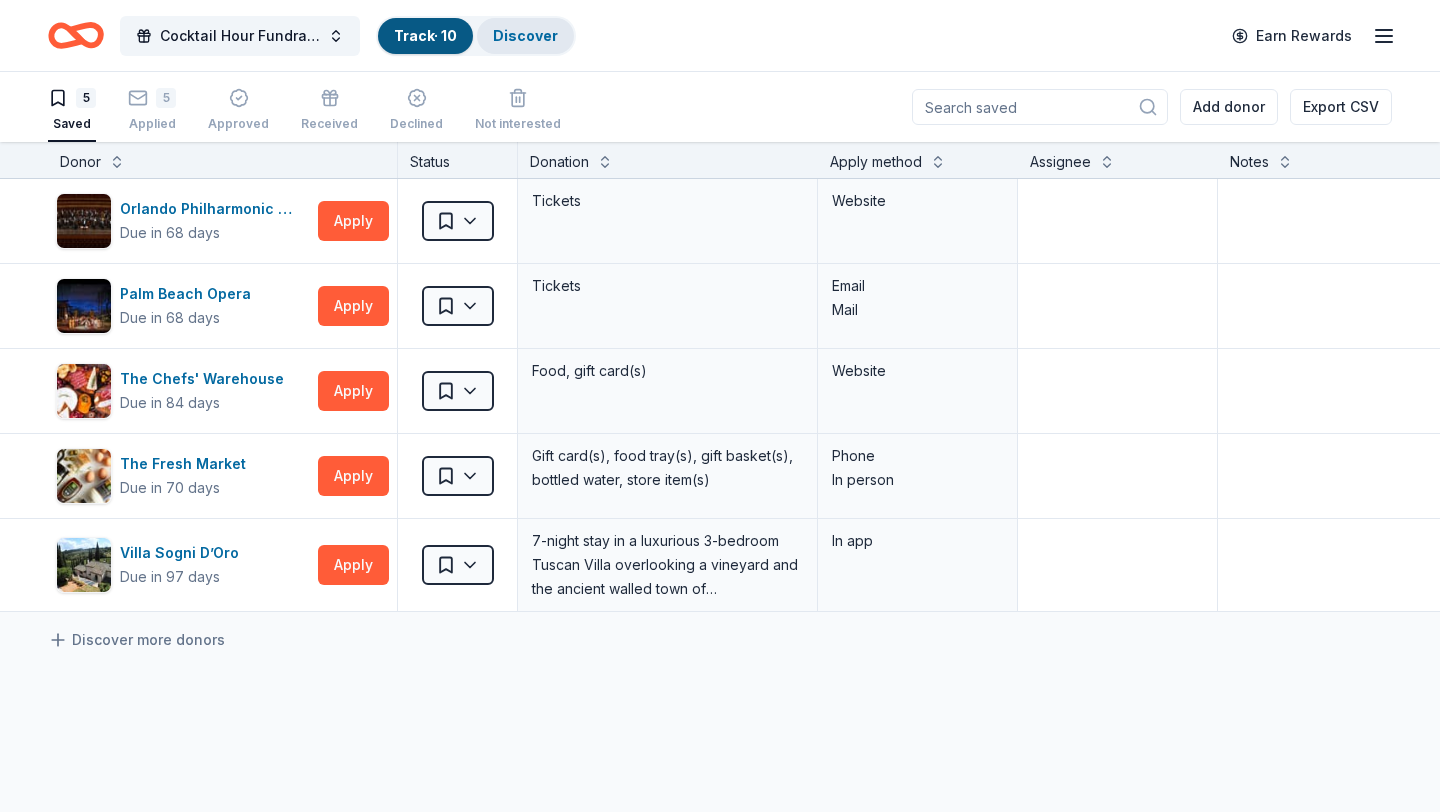click on "Discover" at bounding box center [525, 36] 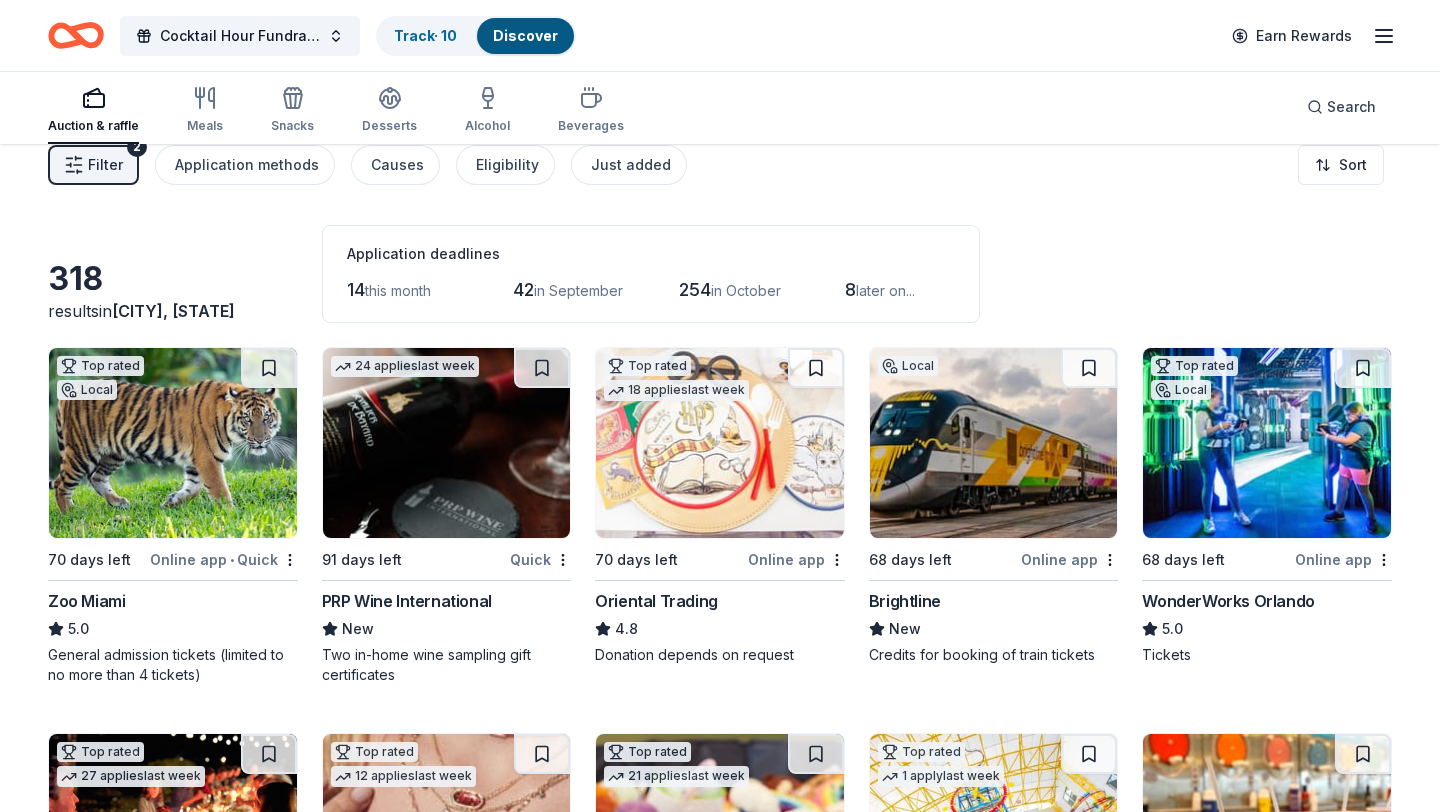 scroll, scrollTop: 24, scrollLeft: 0, axis: vertical 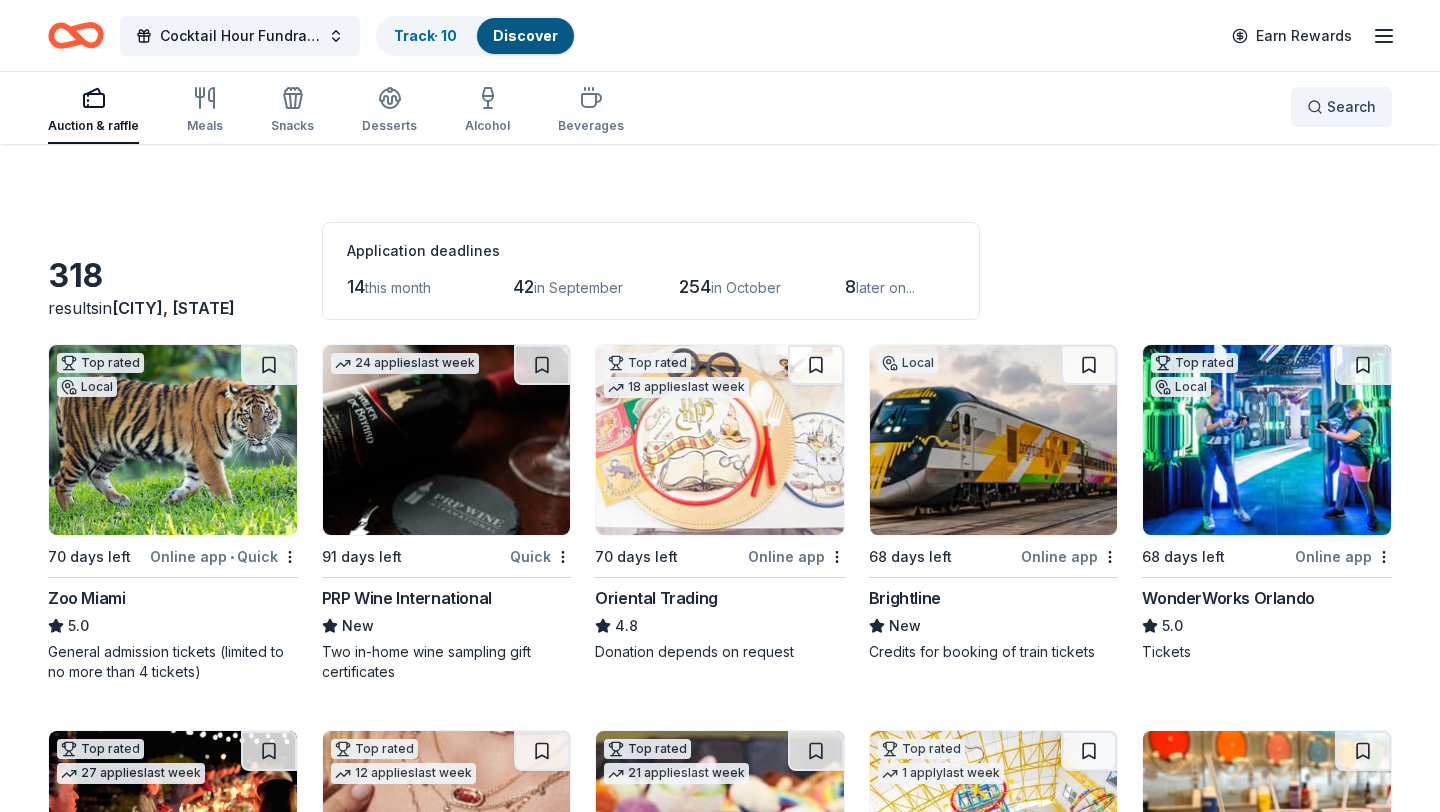 click on "Search" at bounding box center (1341, 107) 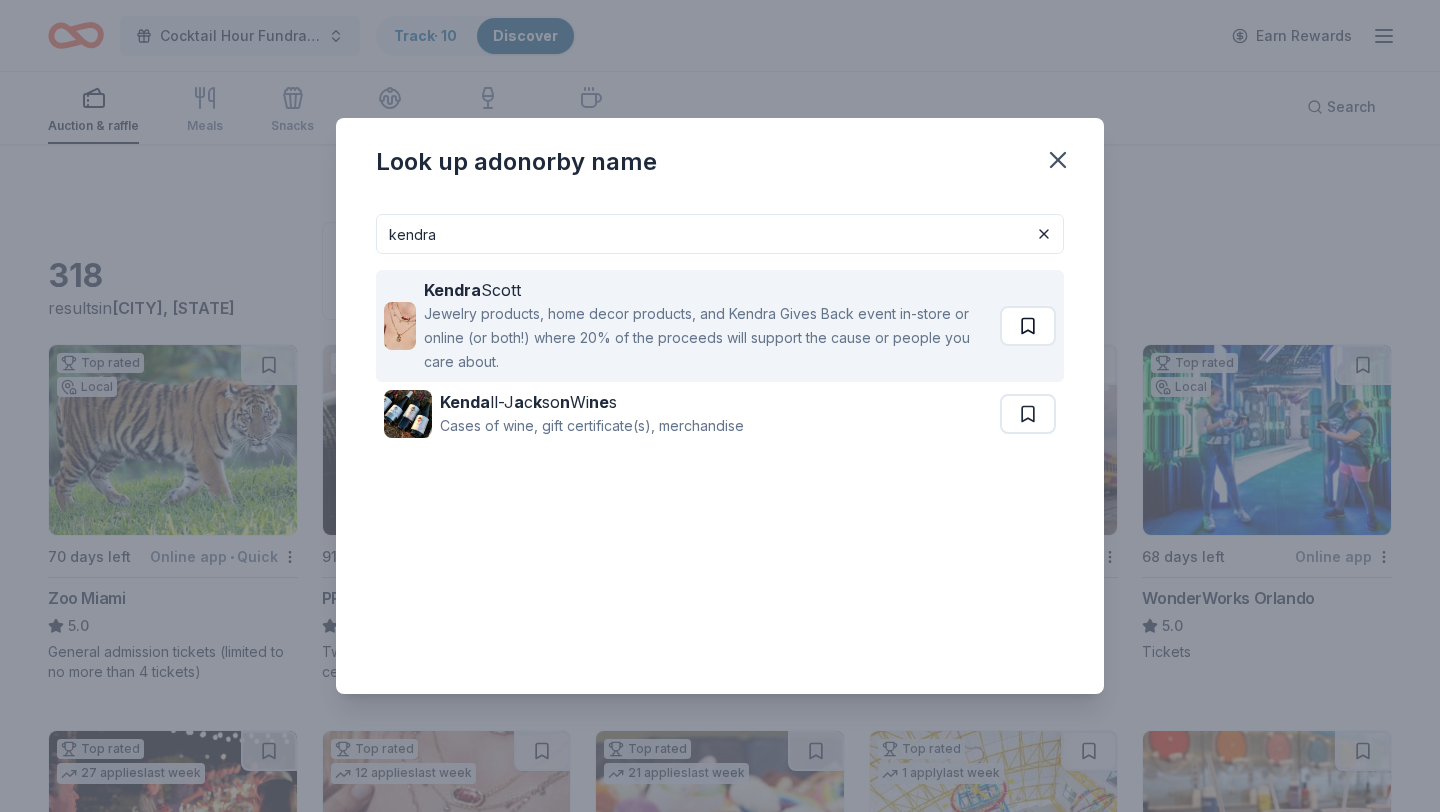 type on "kendra" 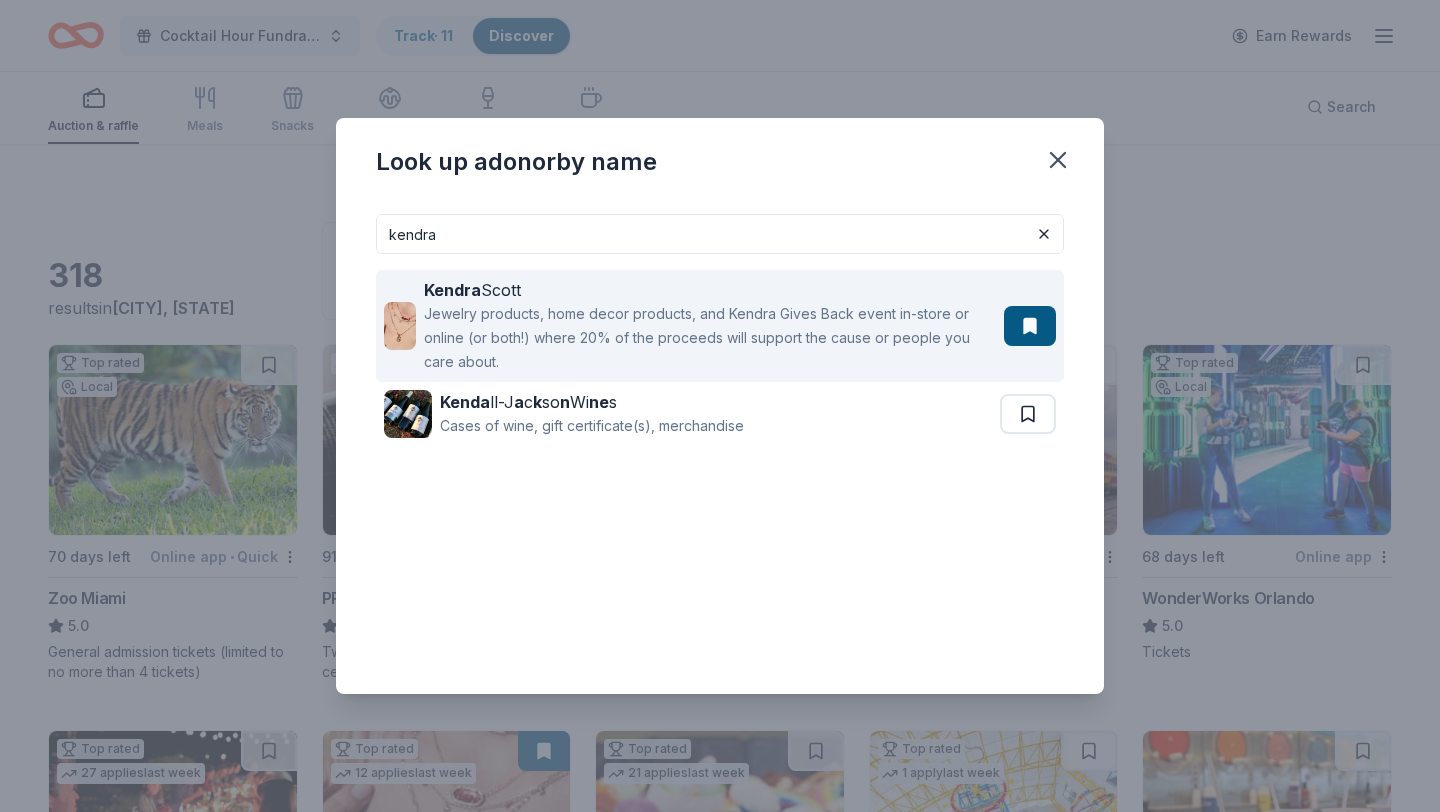 click on "Jewelry products, home decor products, and Kendra Gives Back event in-store or online (or both!) where 20% of the proceeds will support the cause or people you care about." at bounding box center (710, 338) 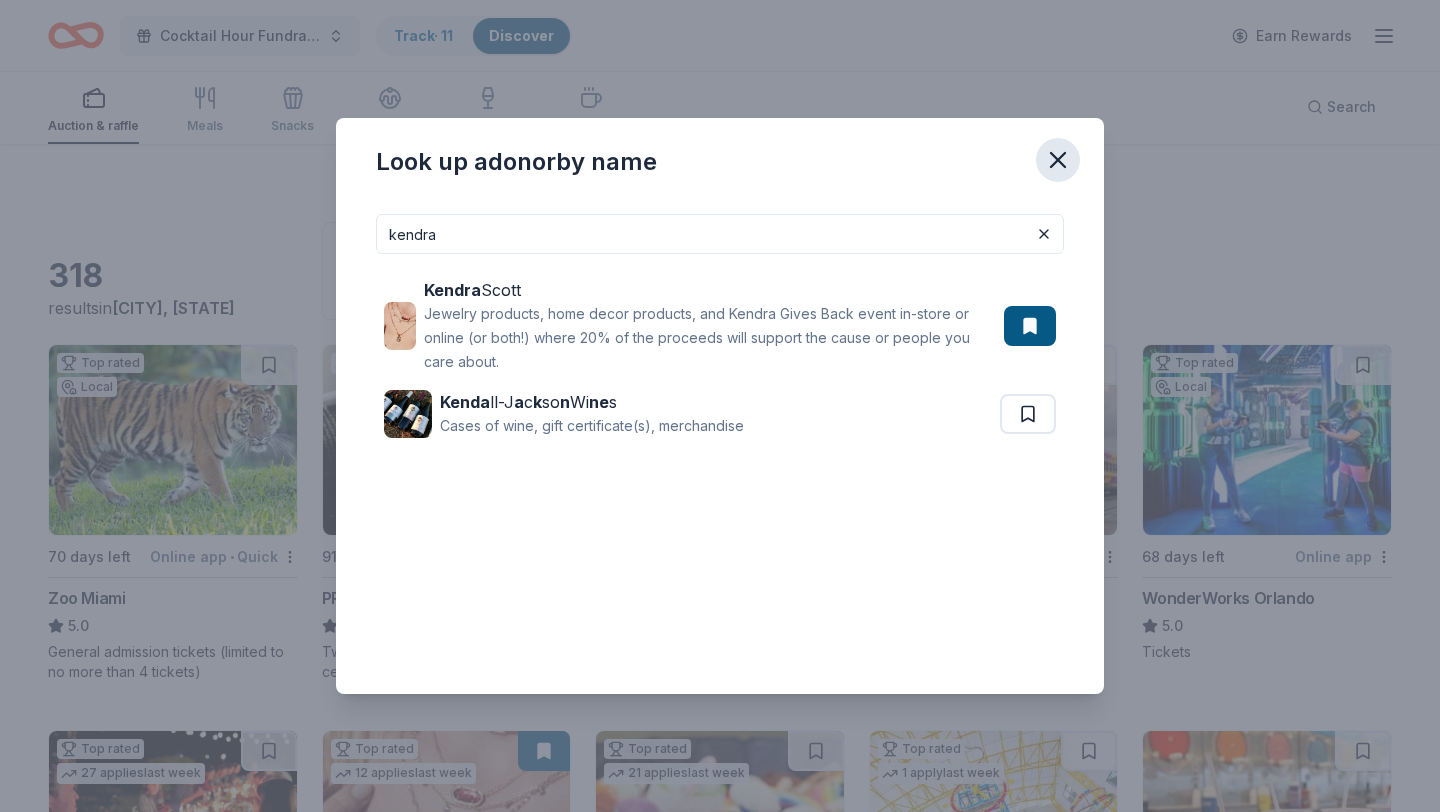 click 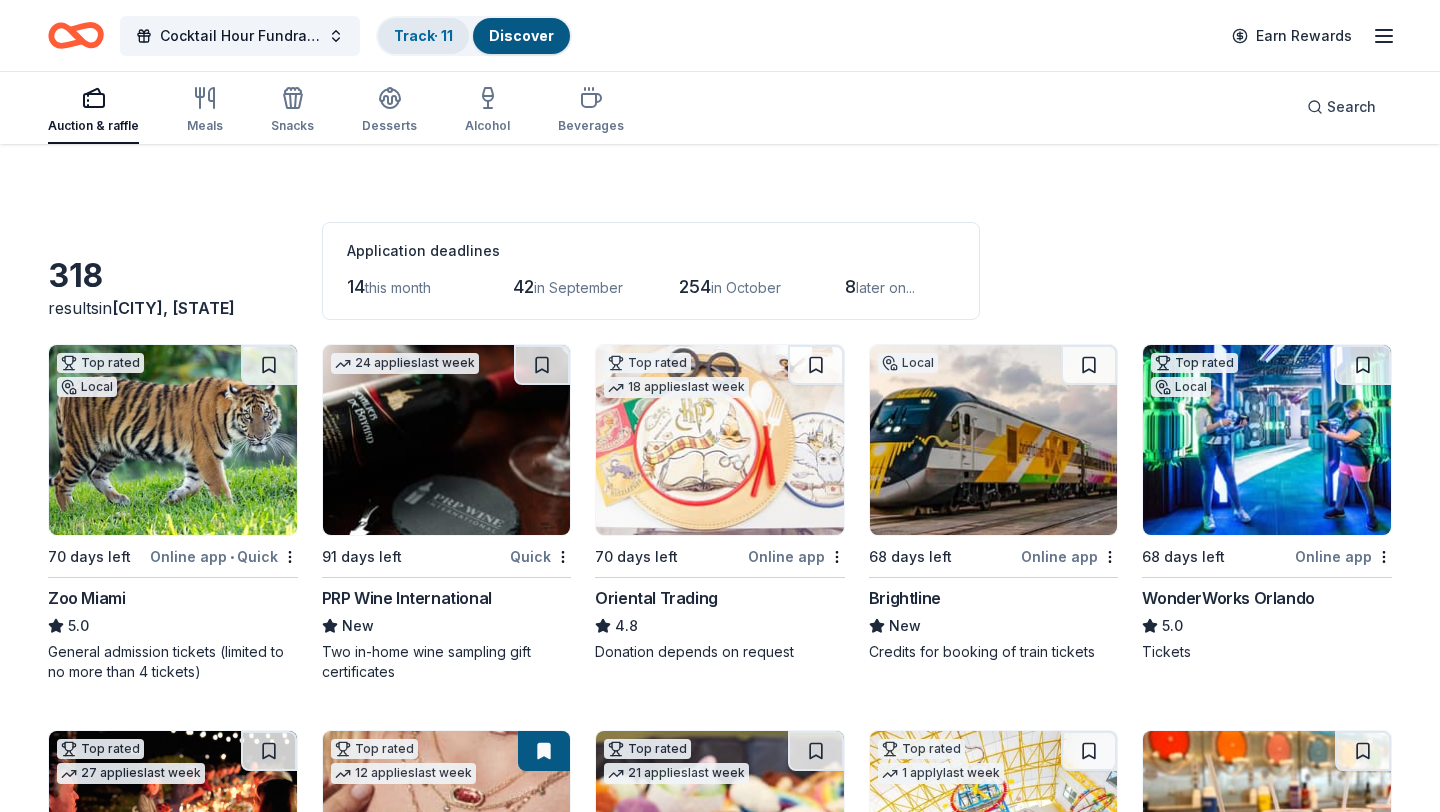 click on "Track  · 11" at bounding box center (423, 36) 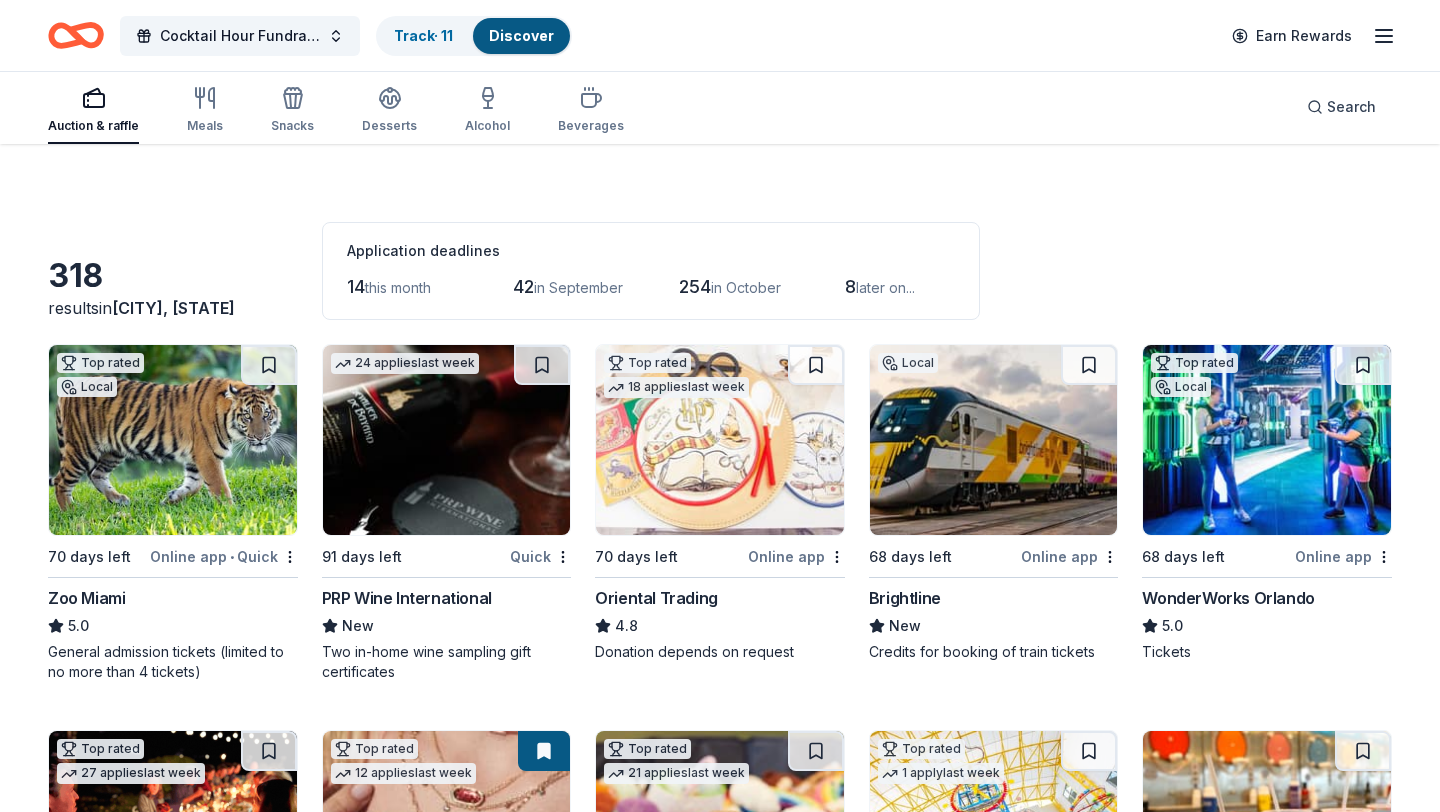 scroll, scrollTop: 1, scrollLeft: 0, axis: vertical 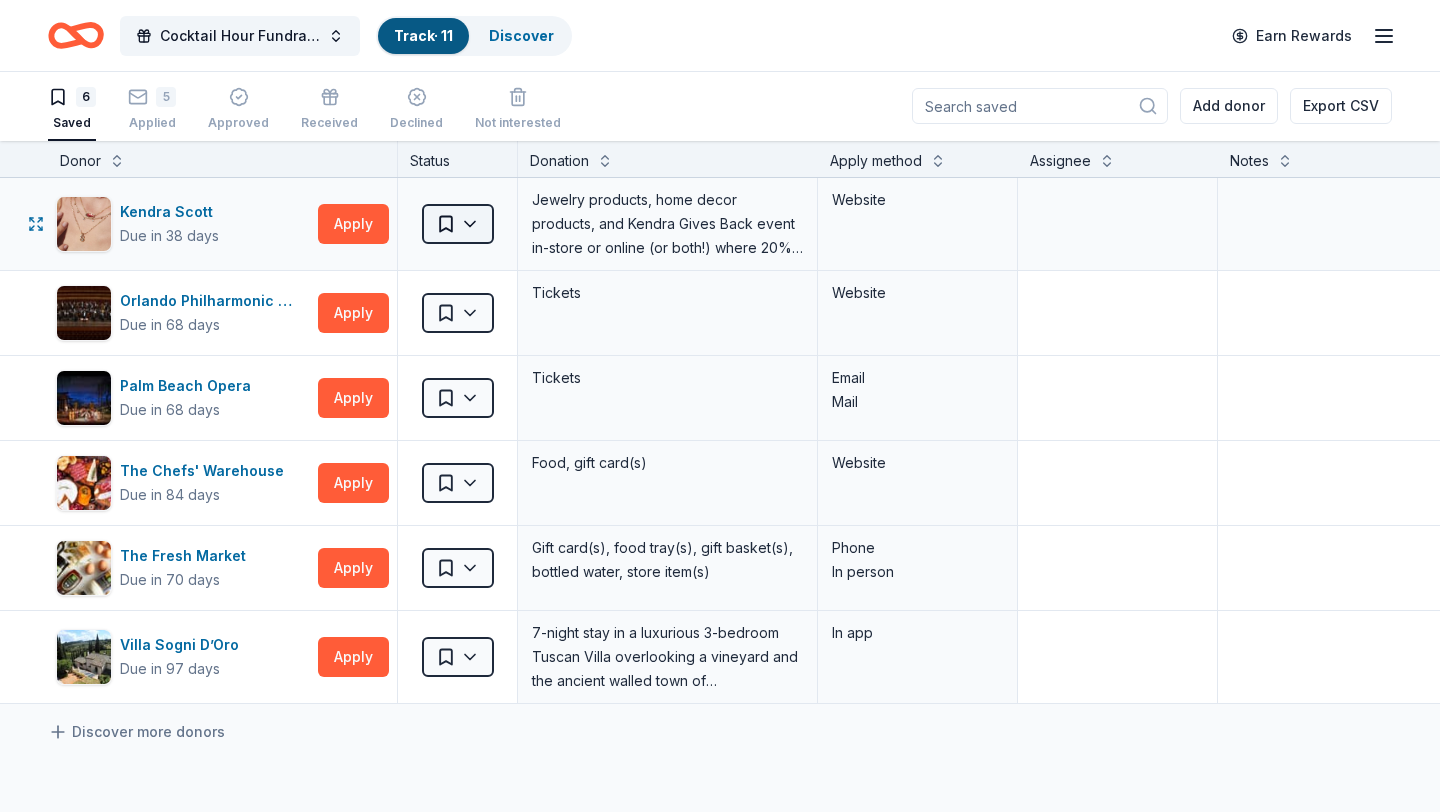 click on "Cocktail Hour Fundraiser at the Continuum  Track  · 11 Discover Earn Rewards 6 Saved 5 Applied Approved Received Declined Not interested Add donor Export CSV Donor Status Donation Apply method Assignee Notes Kendra Scott Due in 38 days Apply Saved Jewelry products, home decor products, and Kendra Gives Back event in-store or online (or both!) where 20% of the proceeds will support the cause or people you care about. Website Orlando Philharmonic Orchestra Due in 68 days Apply Saved Tickets Website Palm Beach Opera Due in 68 days Apply Saved Tickets Email Mail The Chefs' Warehouse Due in 84 days Apply Saved Food, gift card(s) Website The Fresh Market Due in 70 days Apply Saved Gift card(s), food tray(s), gift basket(s), bottled water, store item(s) Phone In person Villa Sogni D’Oro Due in 97 days Apply Saved In app   Discover more donors Saved" at bounding box center [720, 405] 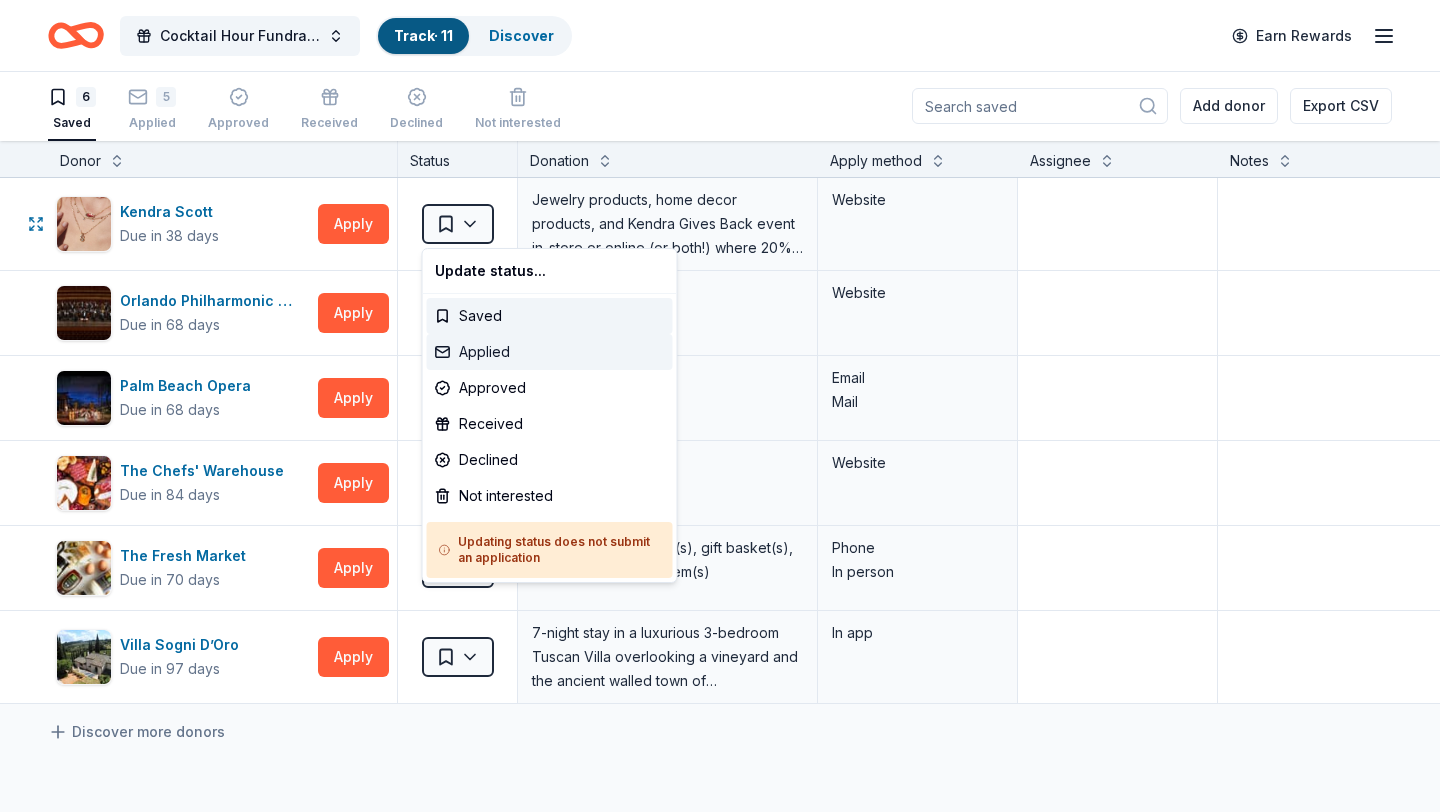 click on "Applied" at bounding box center [550, 352] 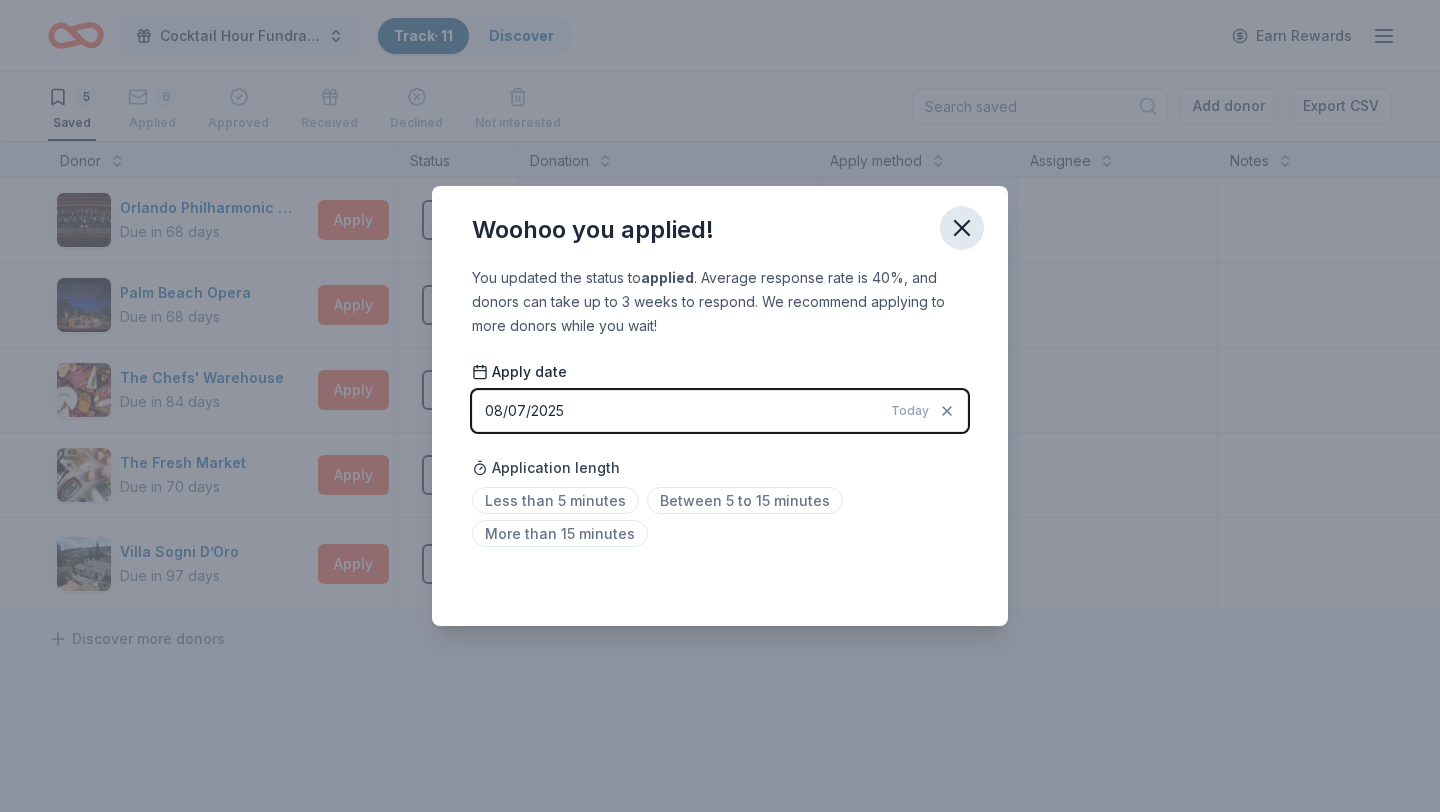 click 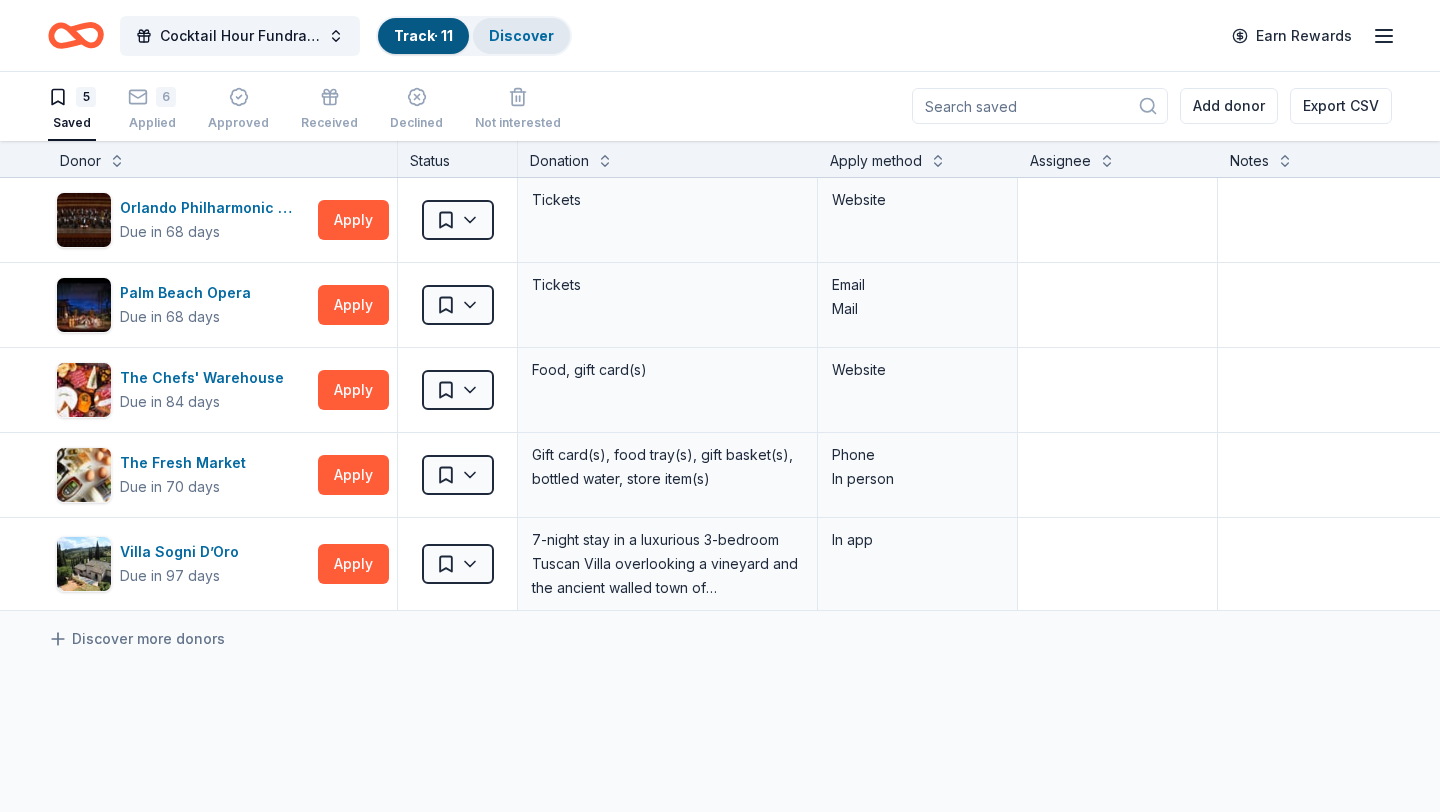 click on "Discover" at bounding box center (521, 35) 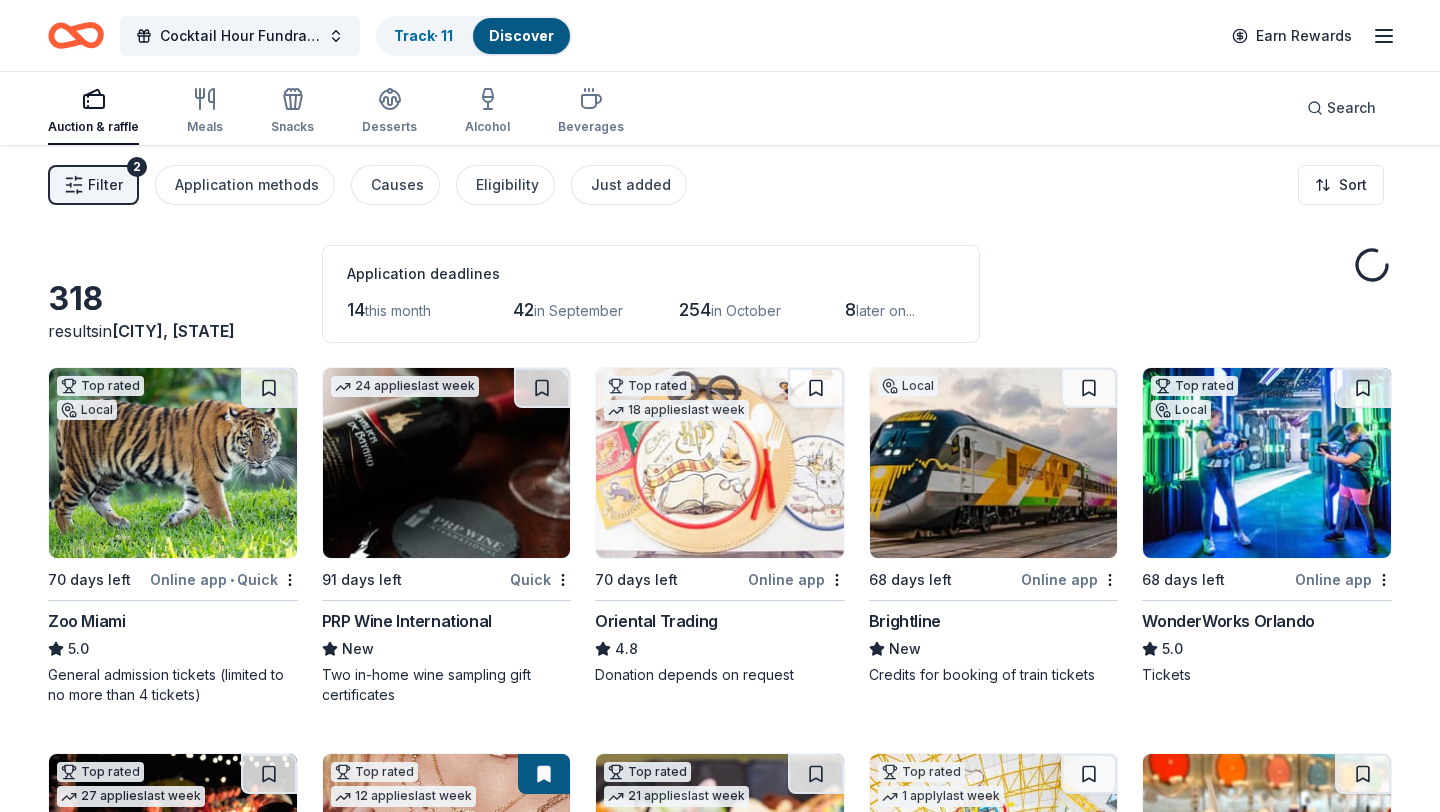 scroll, scrollTop: 0, scrollLeft: 0, axis: both 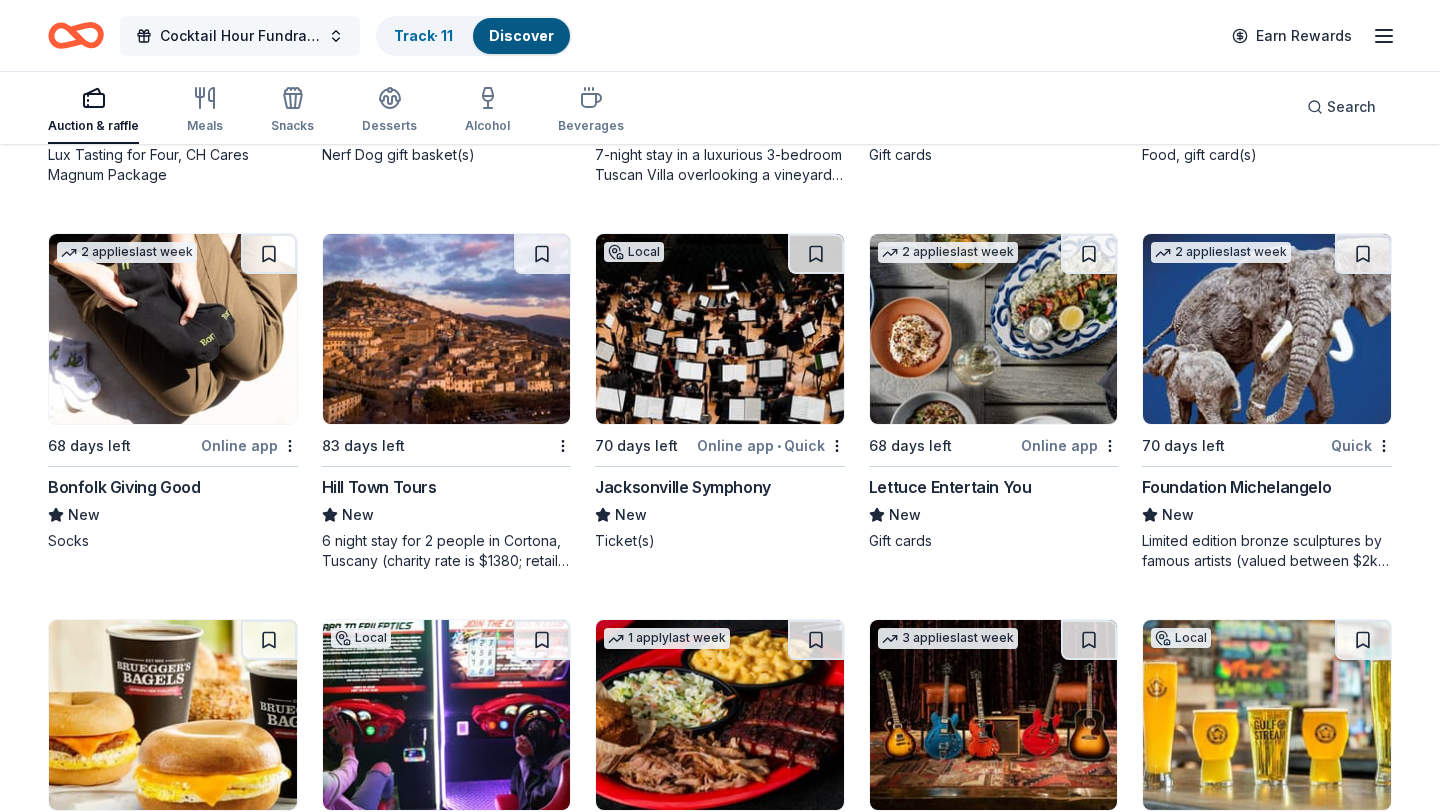 click on "Cocktail Hour Fundraiser at the Continuum" at bounding box center [240, 36] 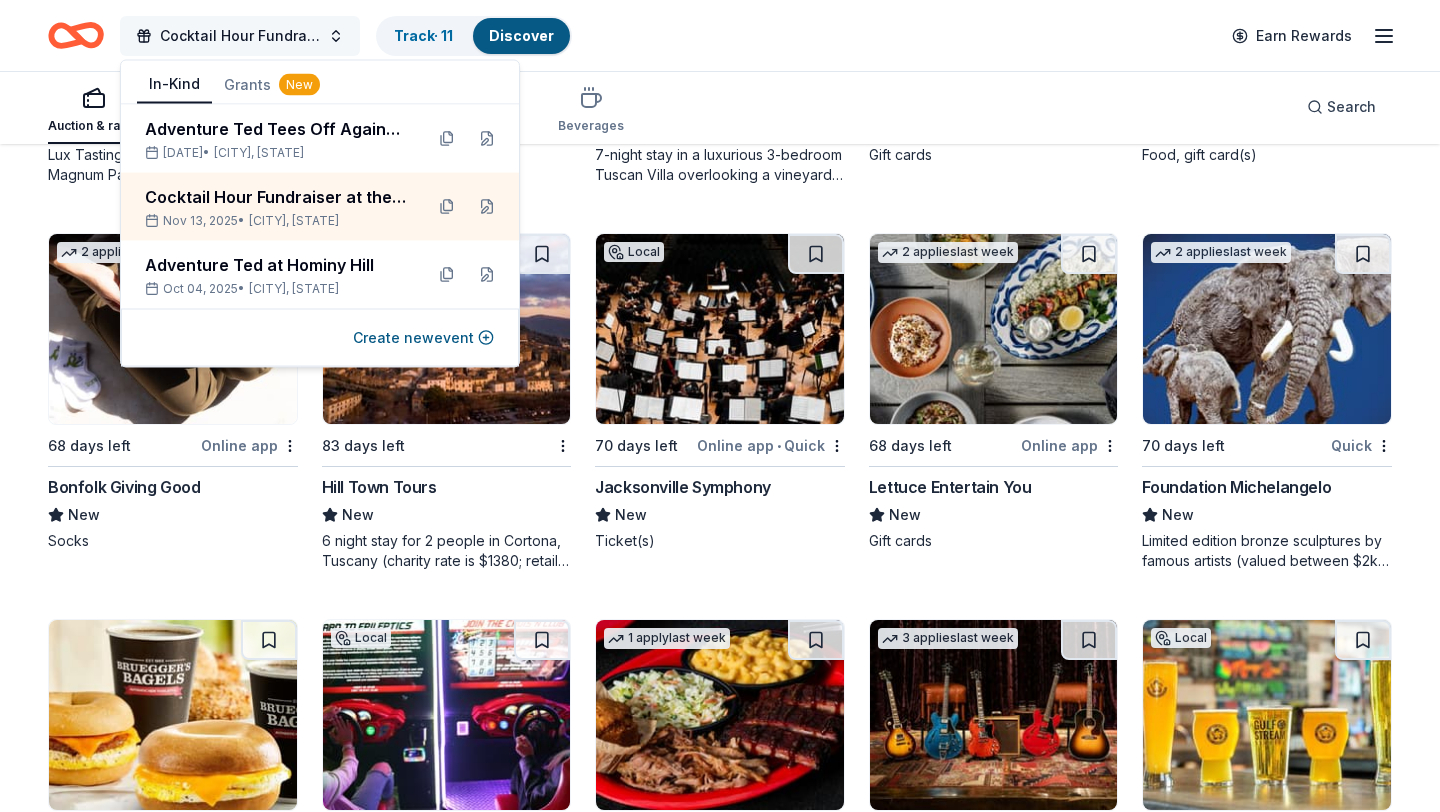 click on "Cocktail Hour Fundraiser at the Continuum" at bounding box center [240, 36] 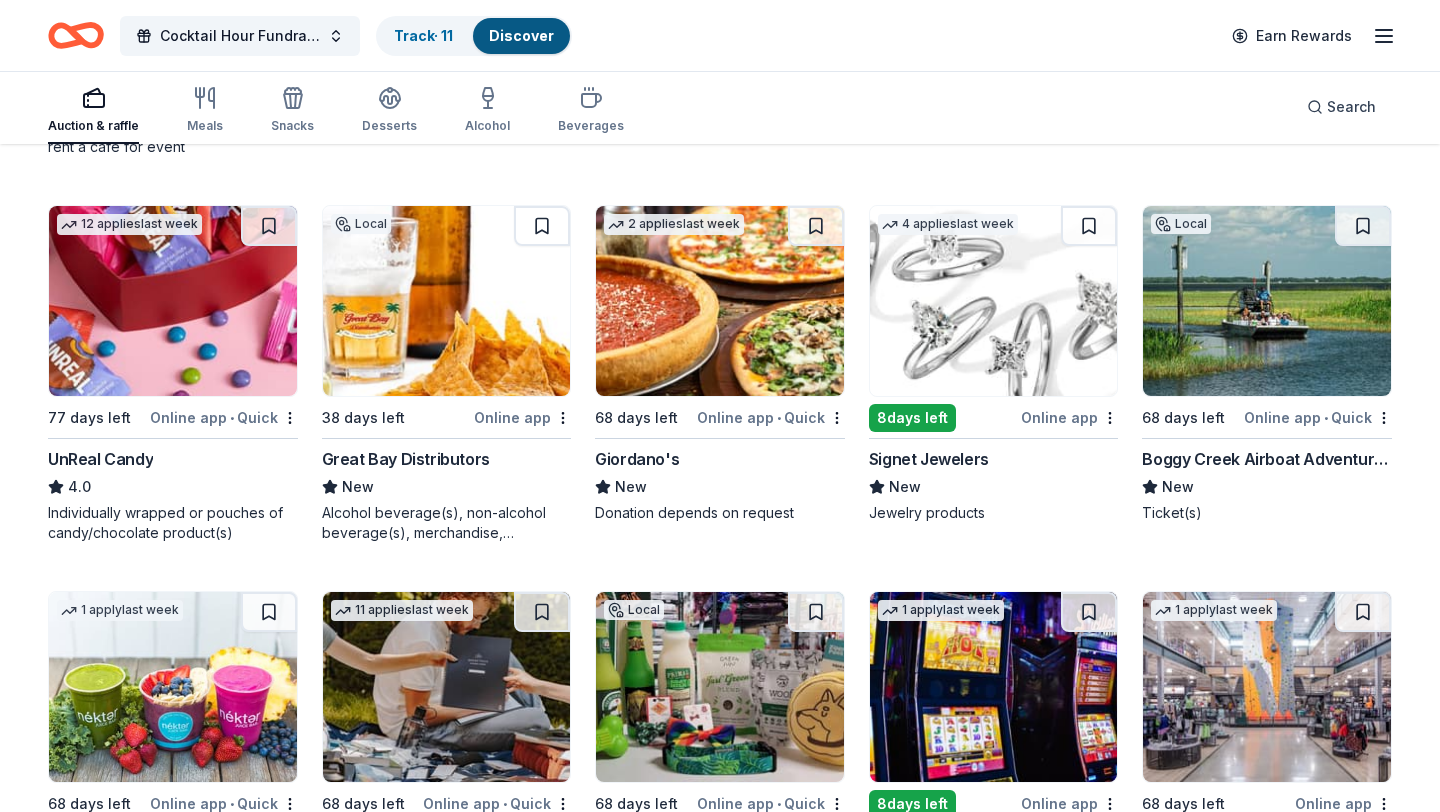 scroll, scrollTop: 9604, scrollLeft: 0, axis: vertical 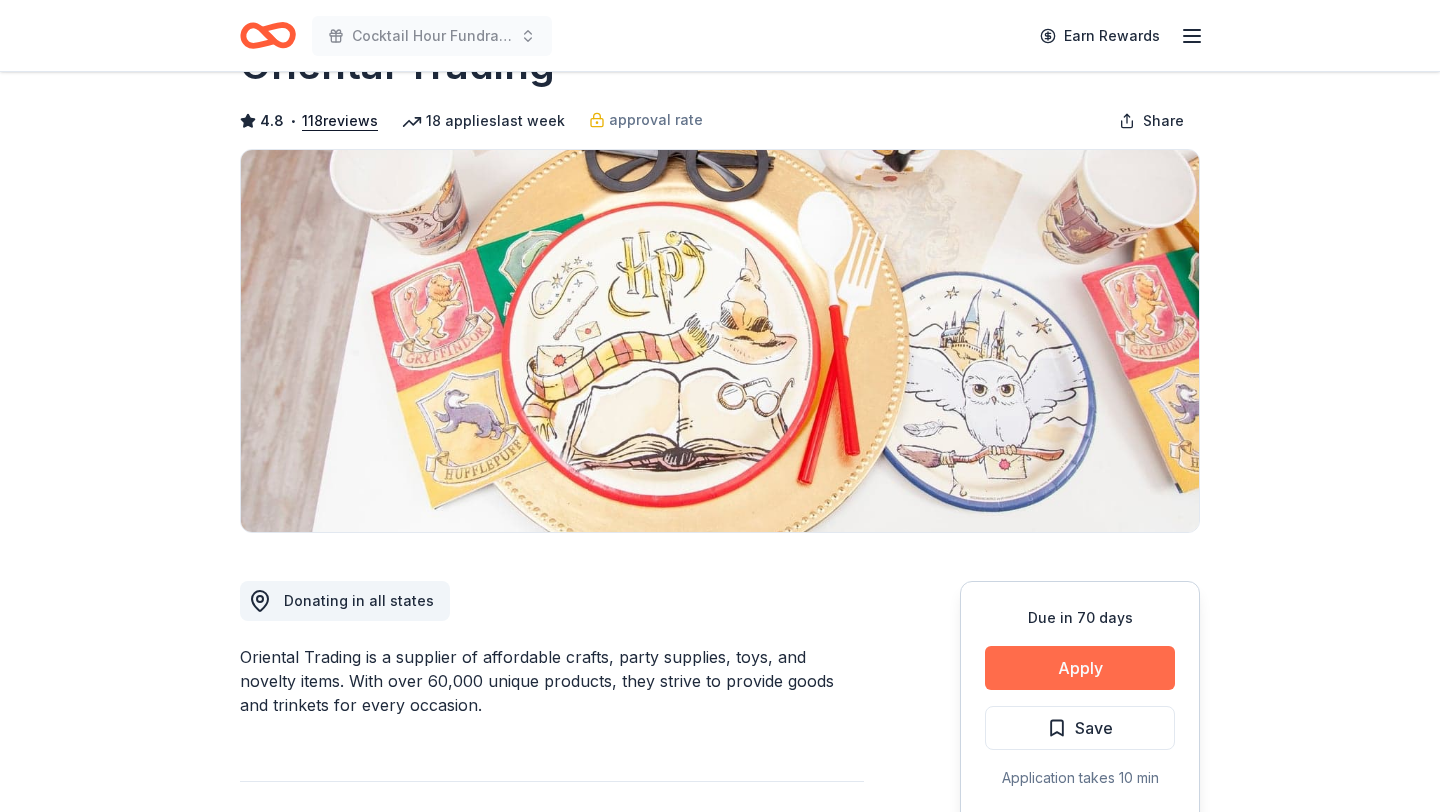 click on "Apply" at bounding box center [1080, 668] 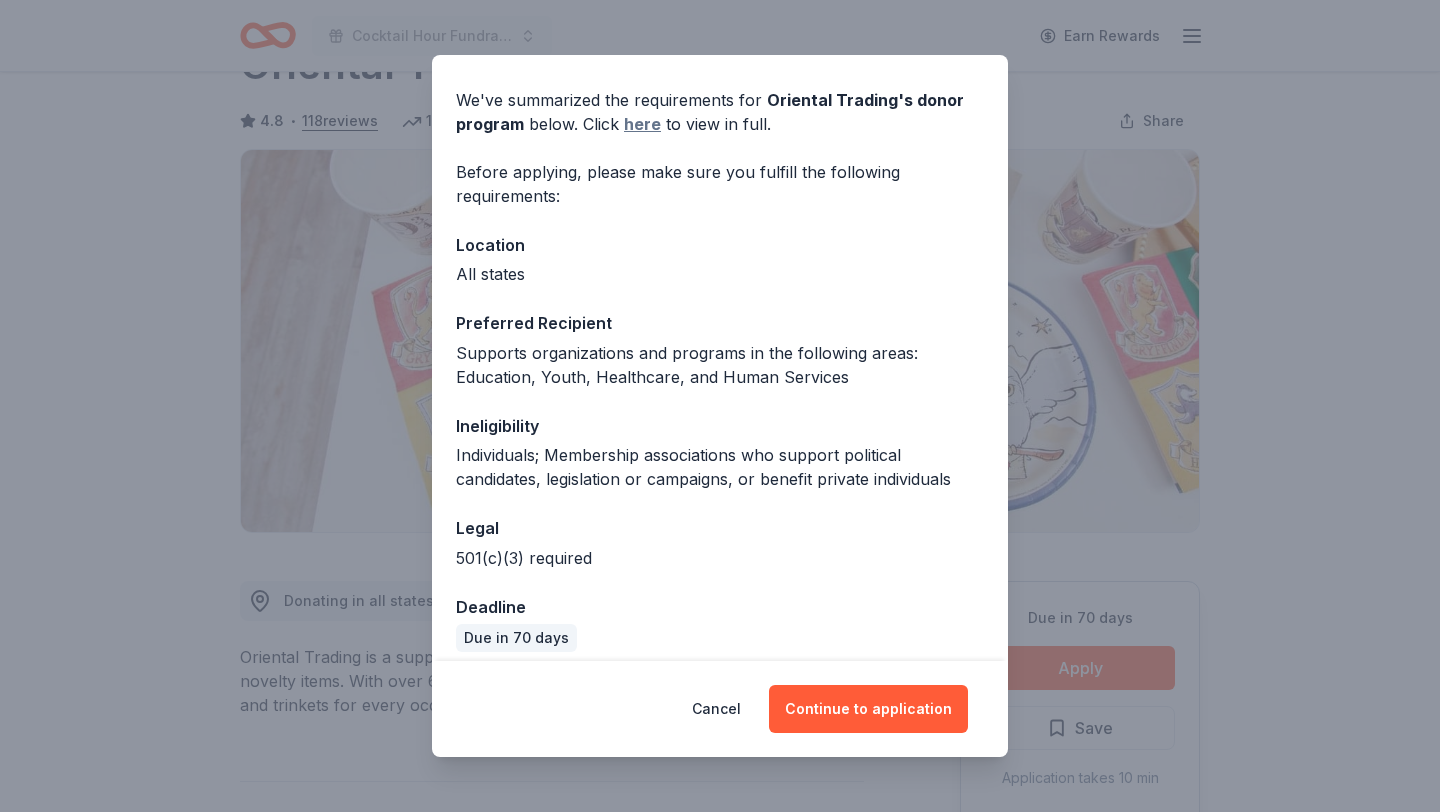 scroll, scrollTop: 79, scrollLeft: 0, axis: vertical 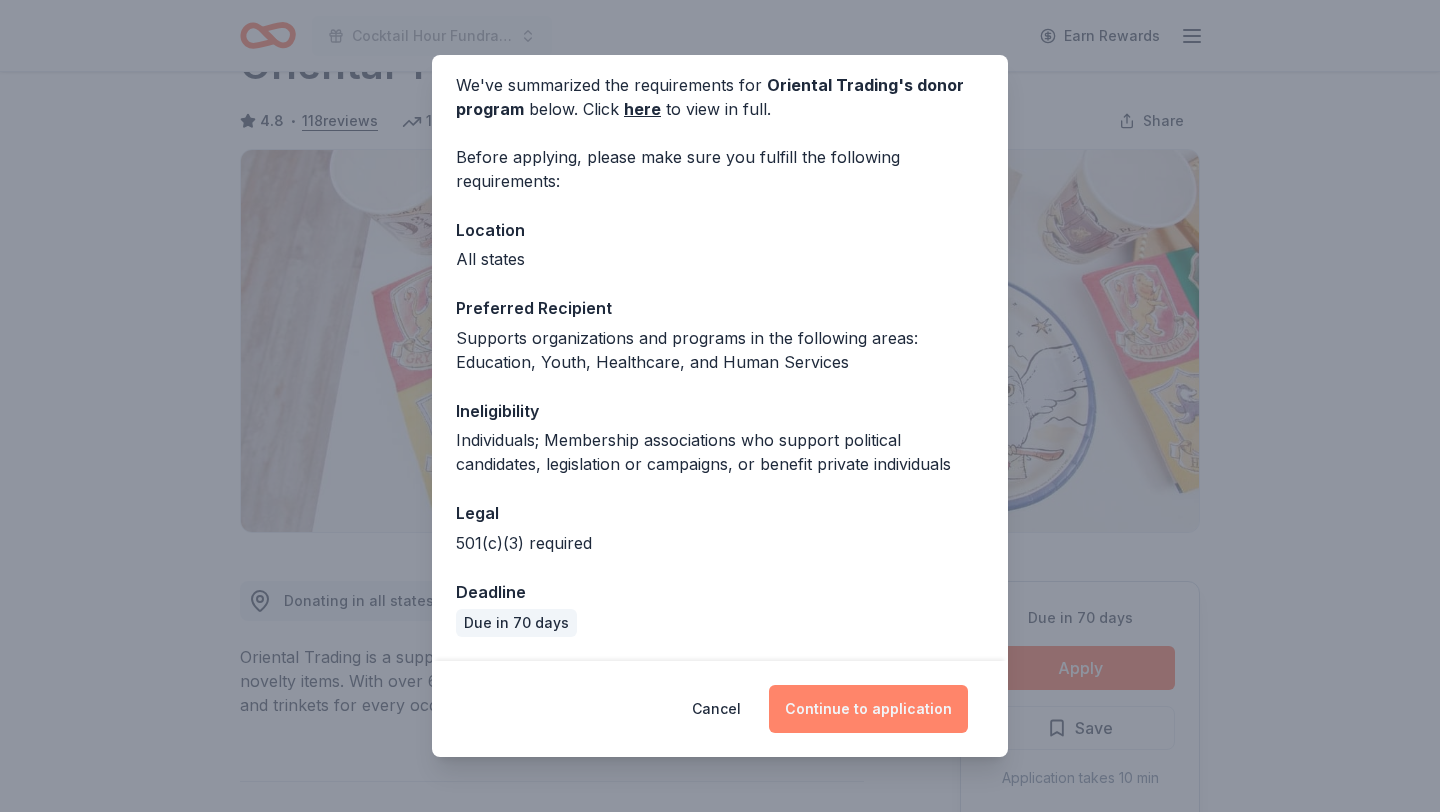 click on "Continue to application" at bounding box center (868, 709) 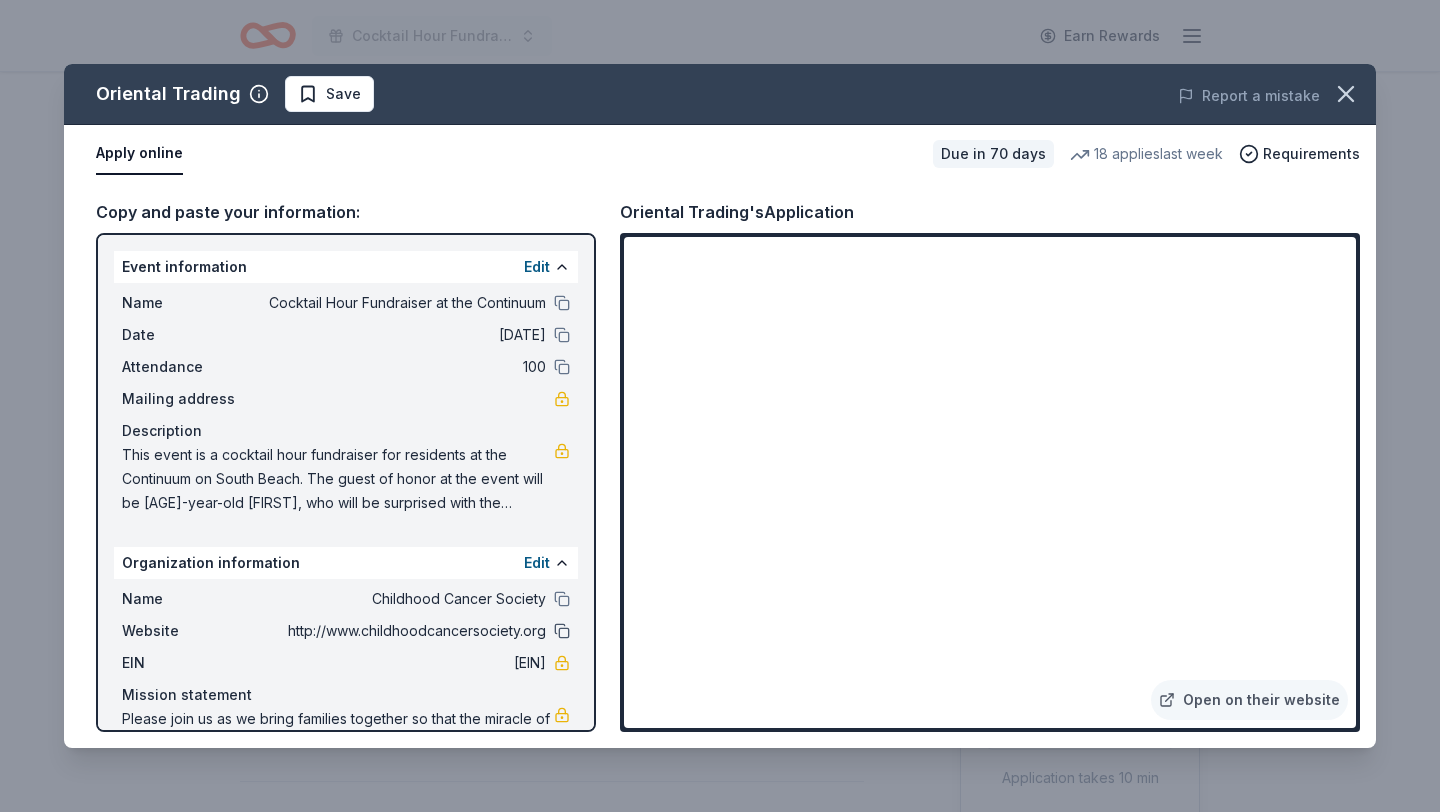click at bounding box center (562, 631) 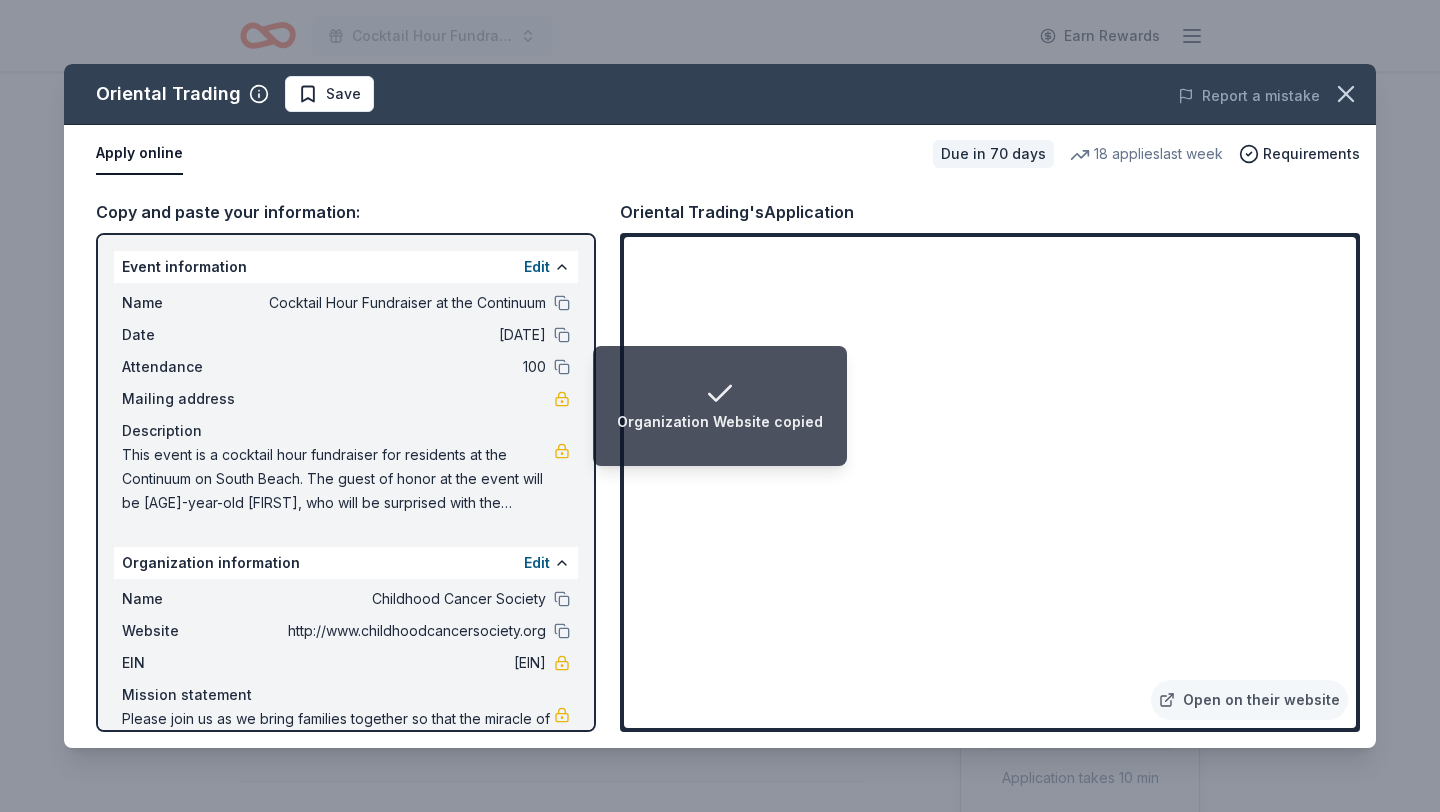 click on "Mission statement" at bounding box center (346, 695) 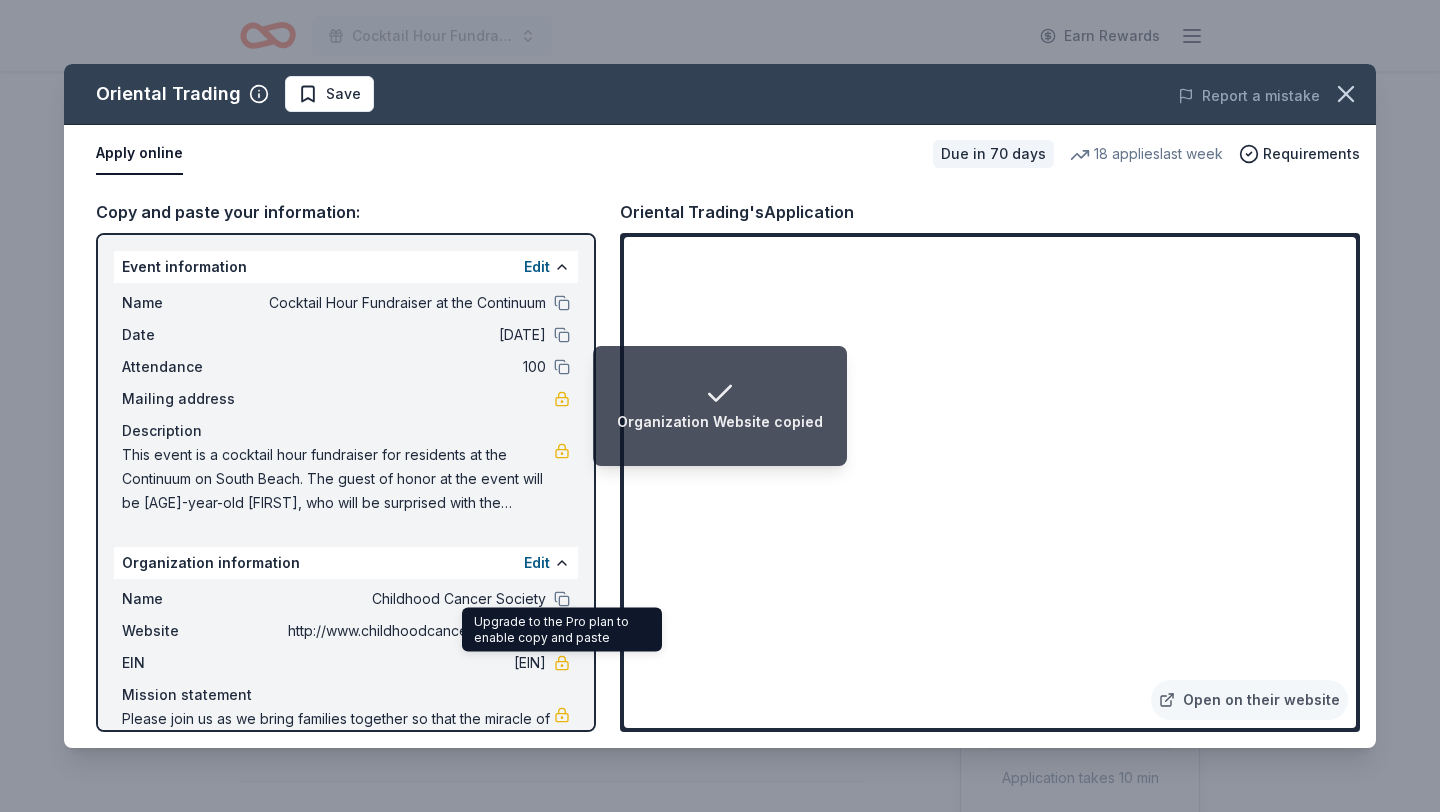 click on "Upgrade to the Pro plan to enable copy and paste Upgrade to the Pro plan to enable copy and paste" at bounding box center (562, 630) 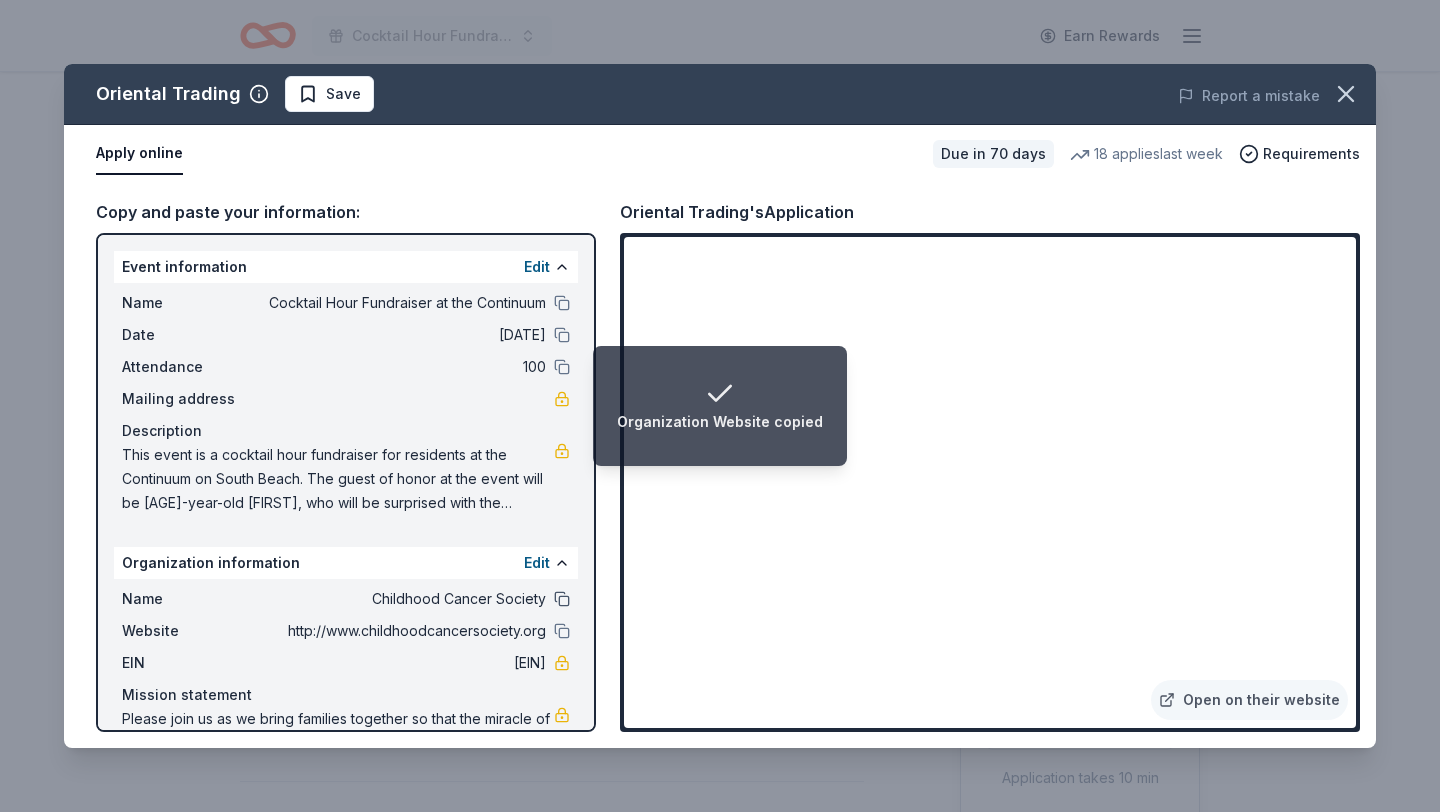 click at bounding box center [562, 599] 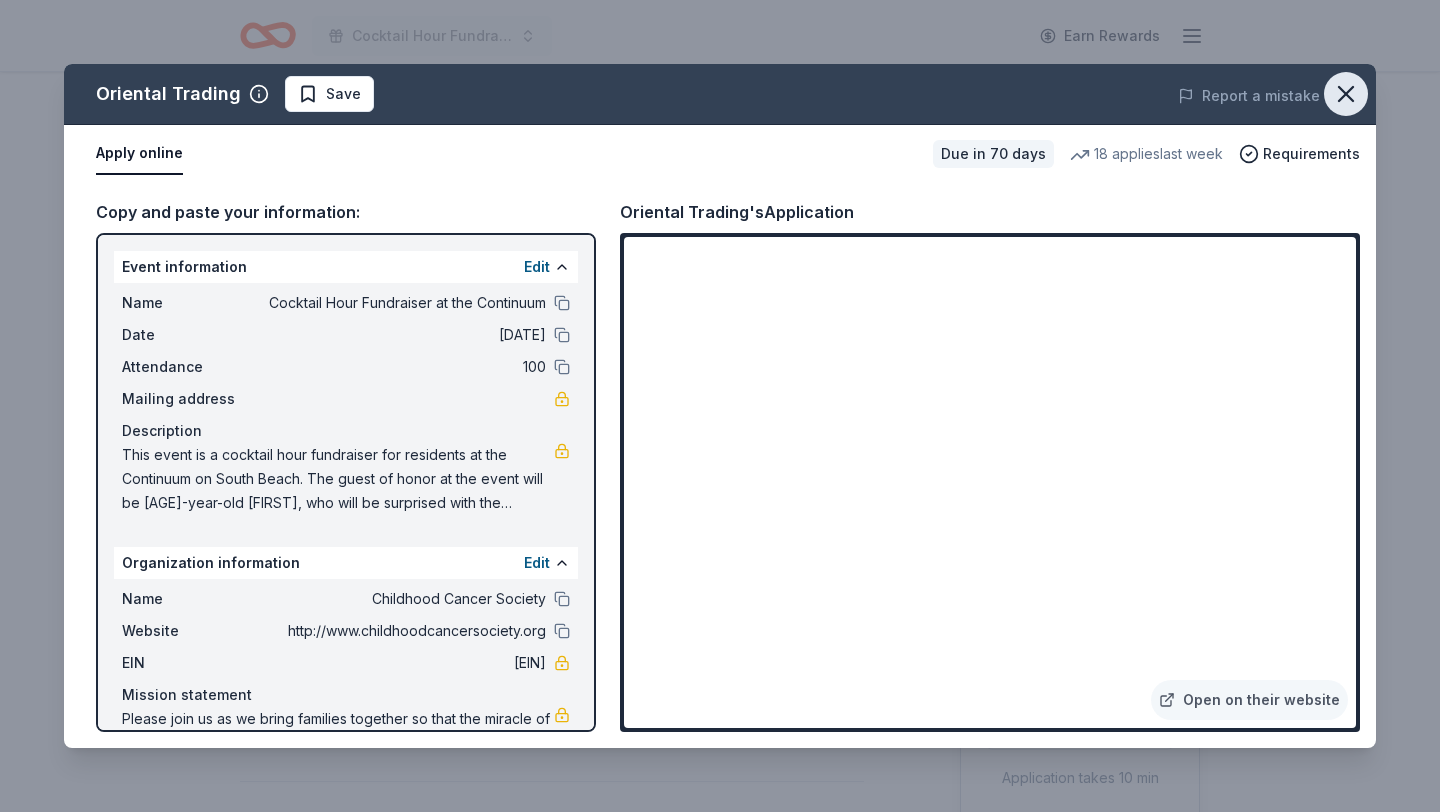 click 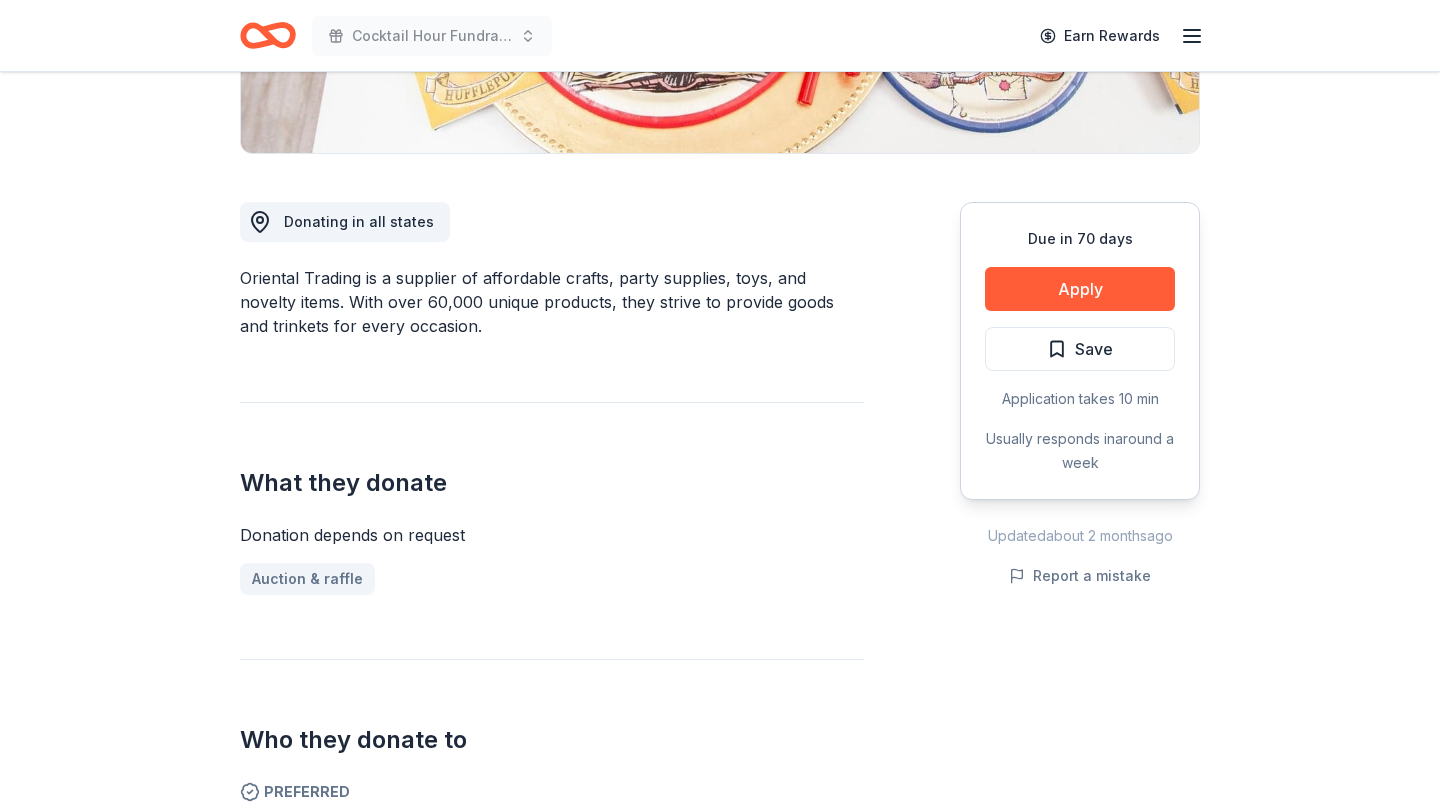 scroll, scrollTop: 0, scrollLeft: 0, axis: both 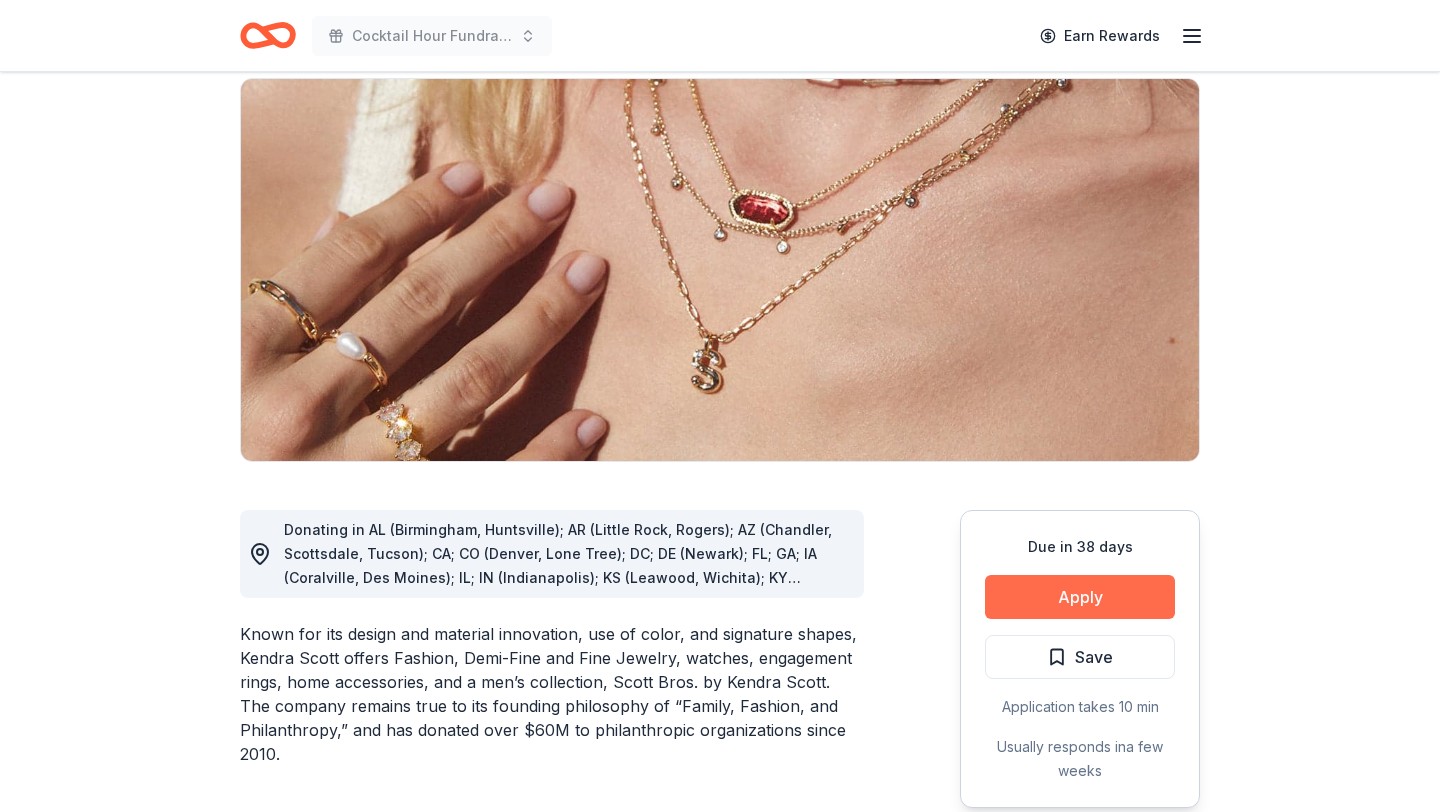 click on "Apply" at bounding box center (1080, 597) 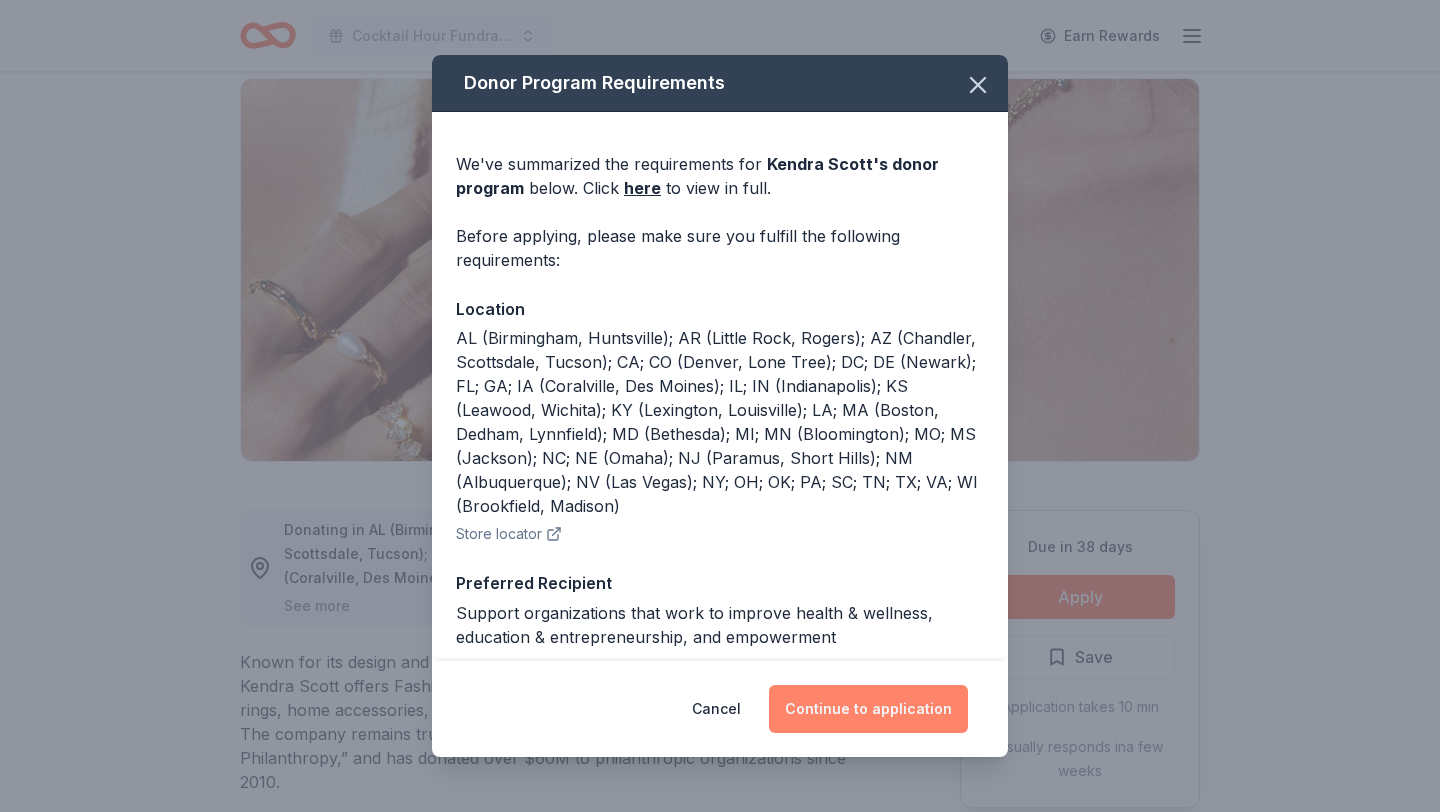 click on "Continue to application" at bounding box center (868, 709) 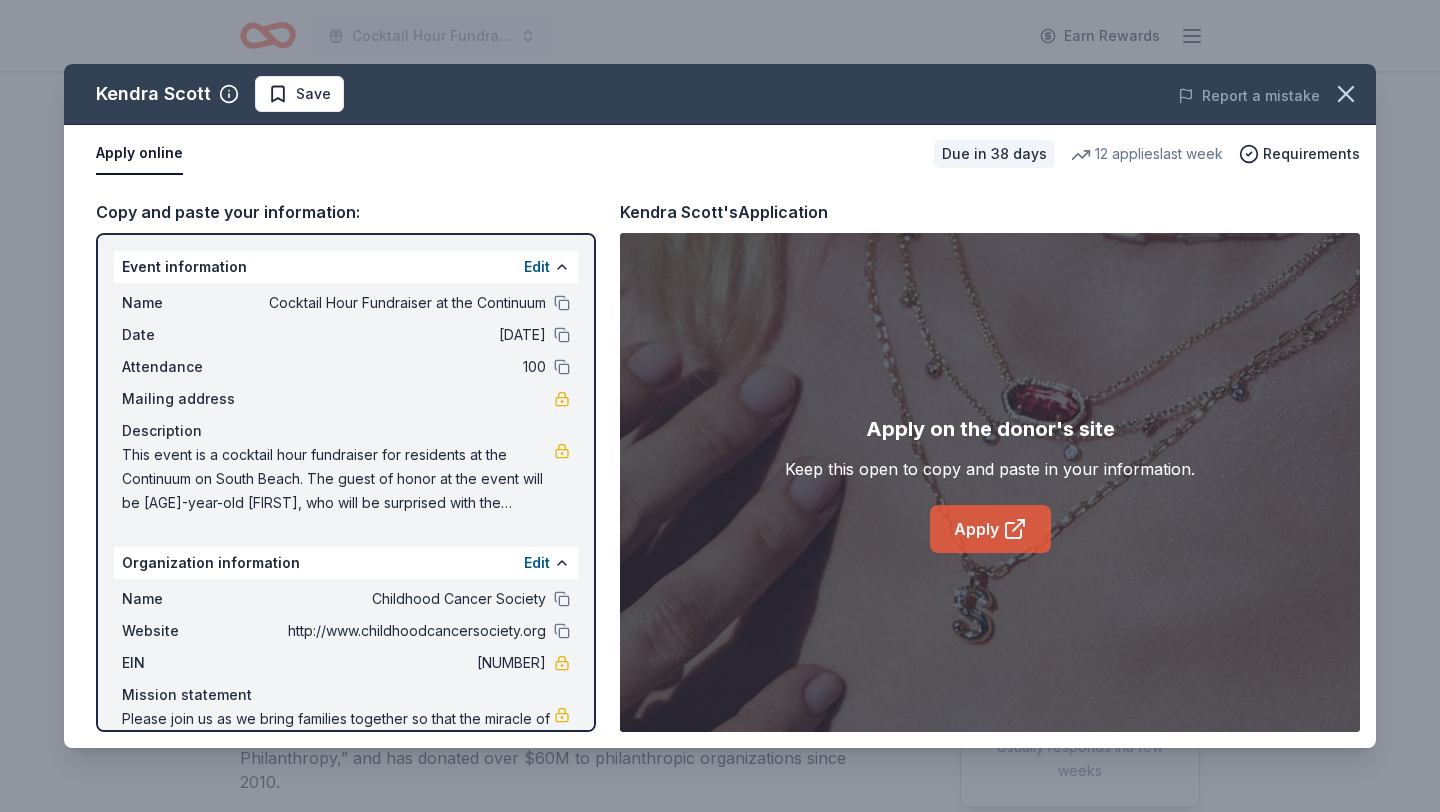 click on "Apply" at bounding box center [990, 529] 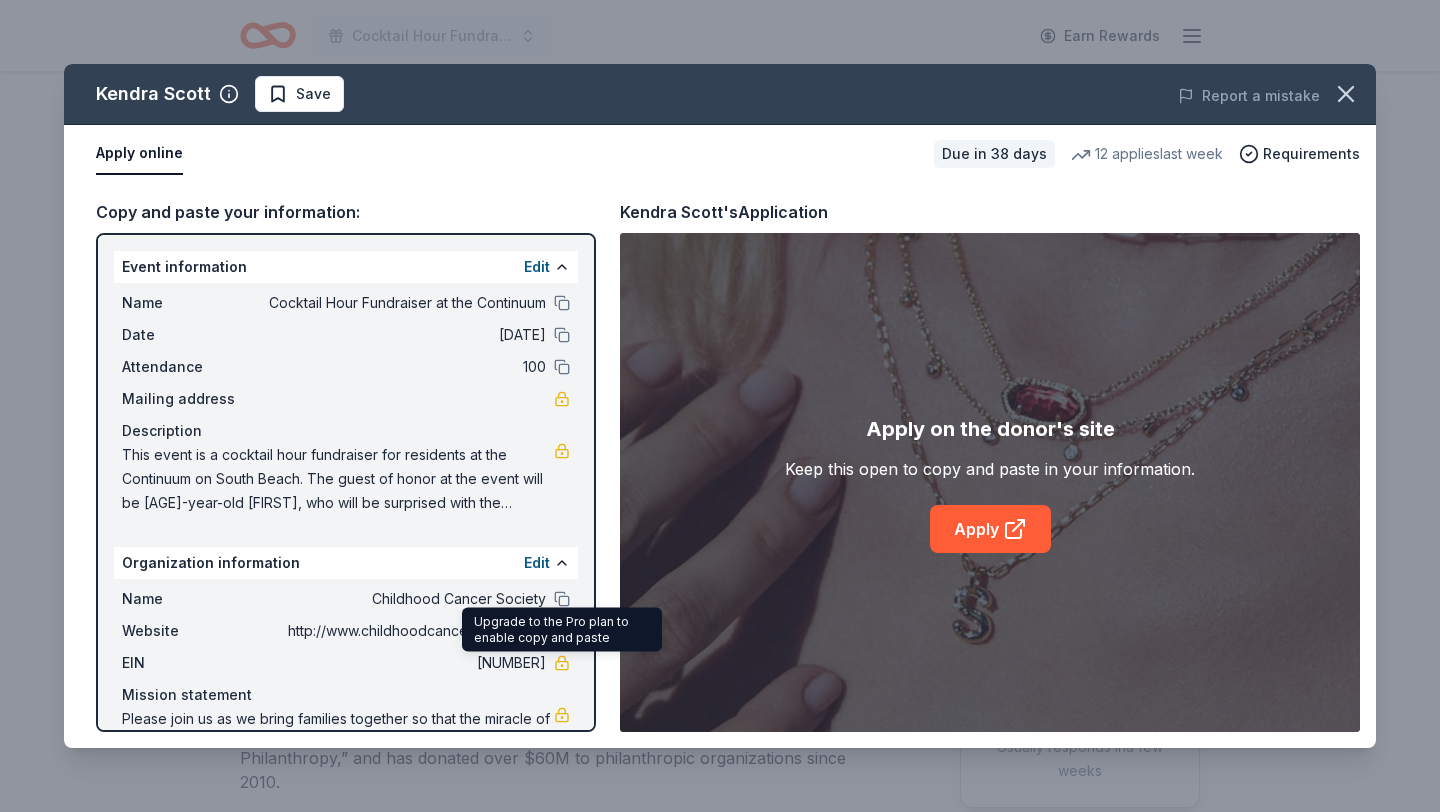click on "Upgrade to the Pro plan to enable copy and paste Upgrade to the Pro plan to enable copy and paste" at bounding box center [562, 630] 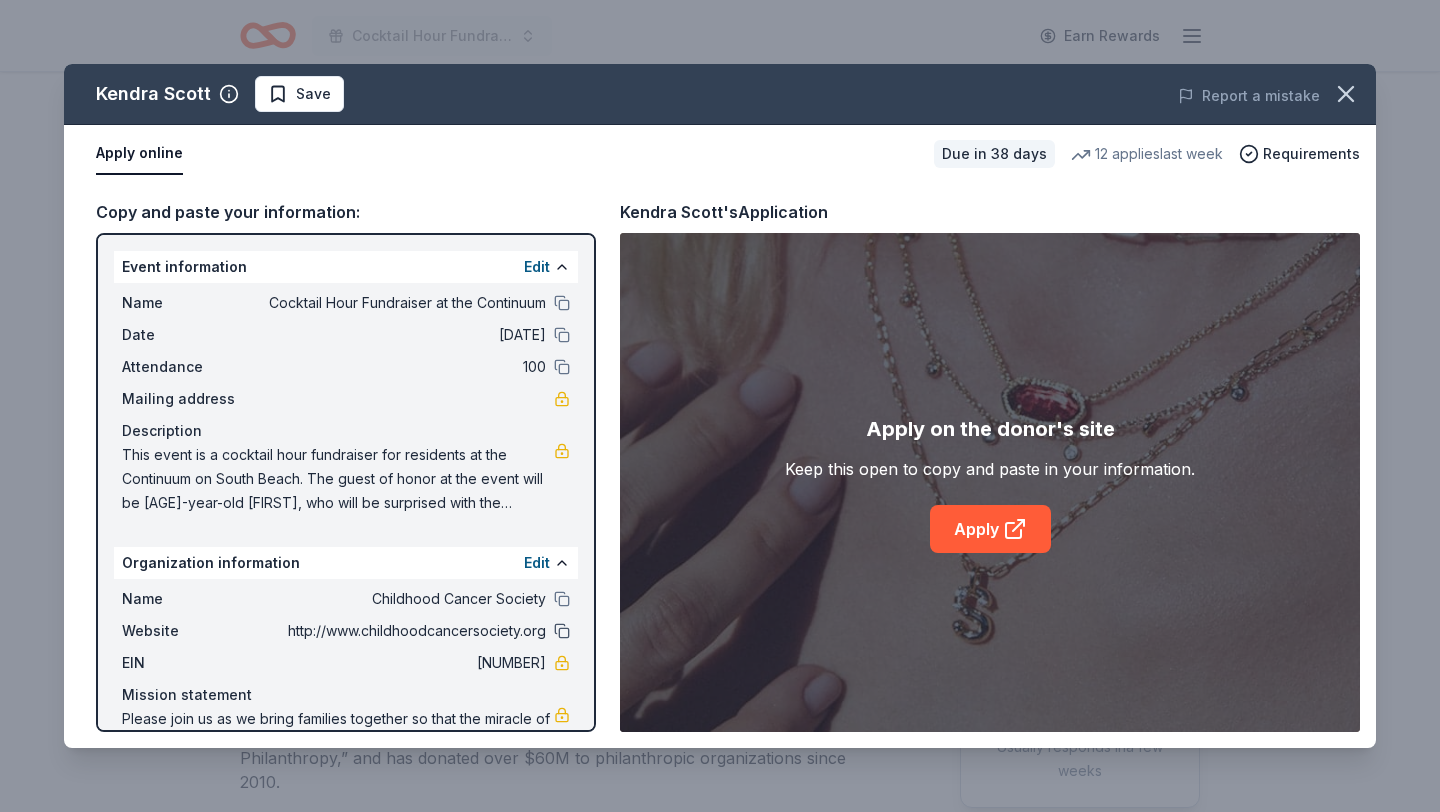 click at bounding box center (562, 631) 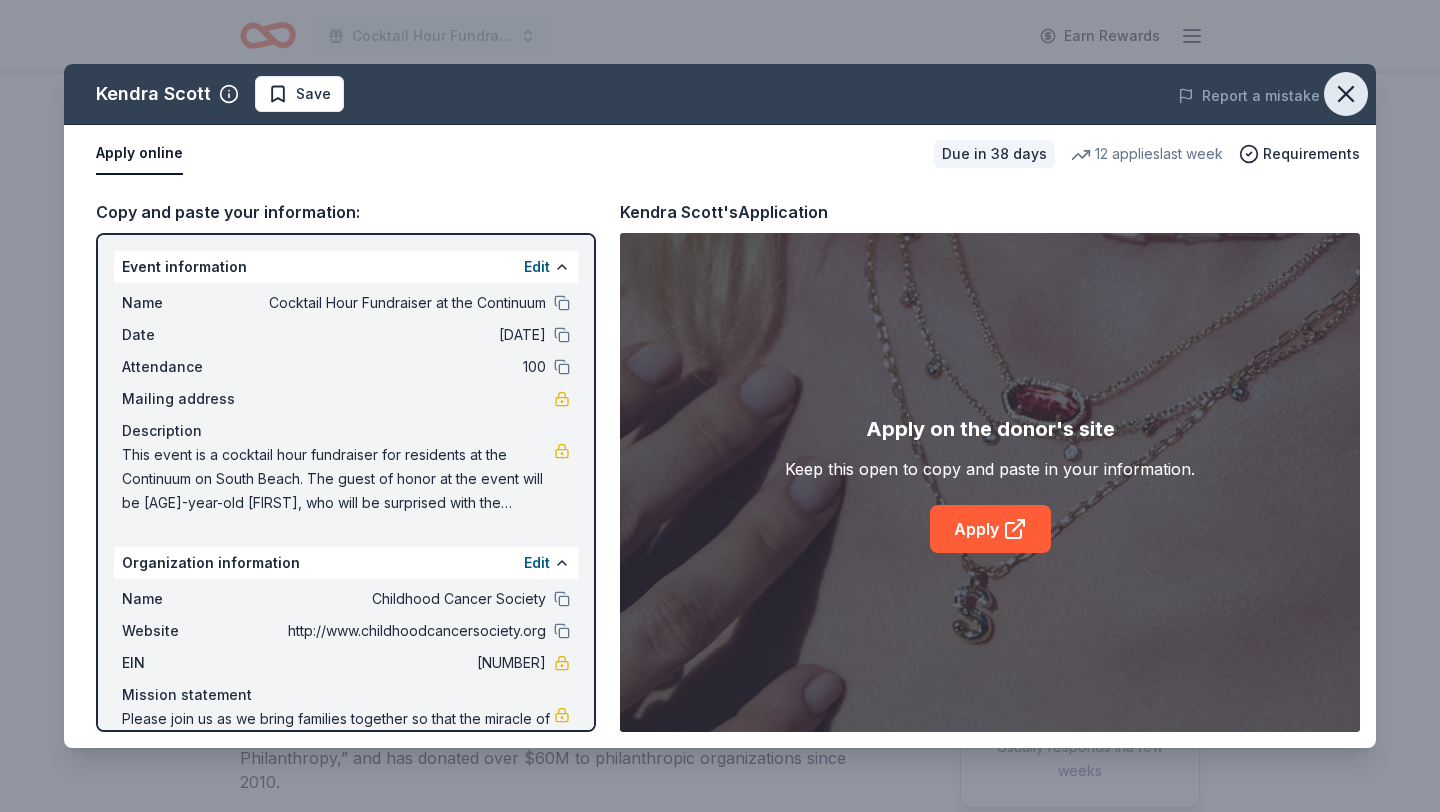 click 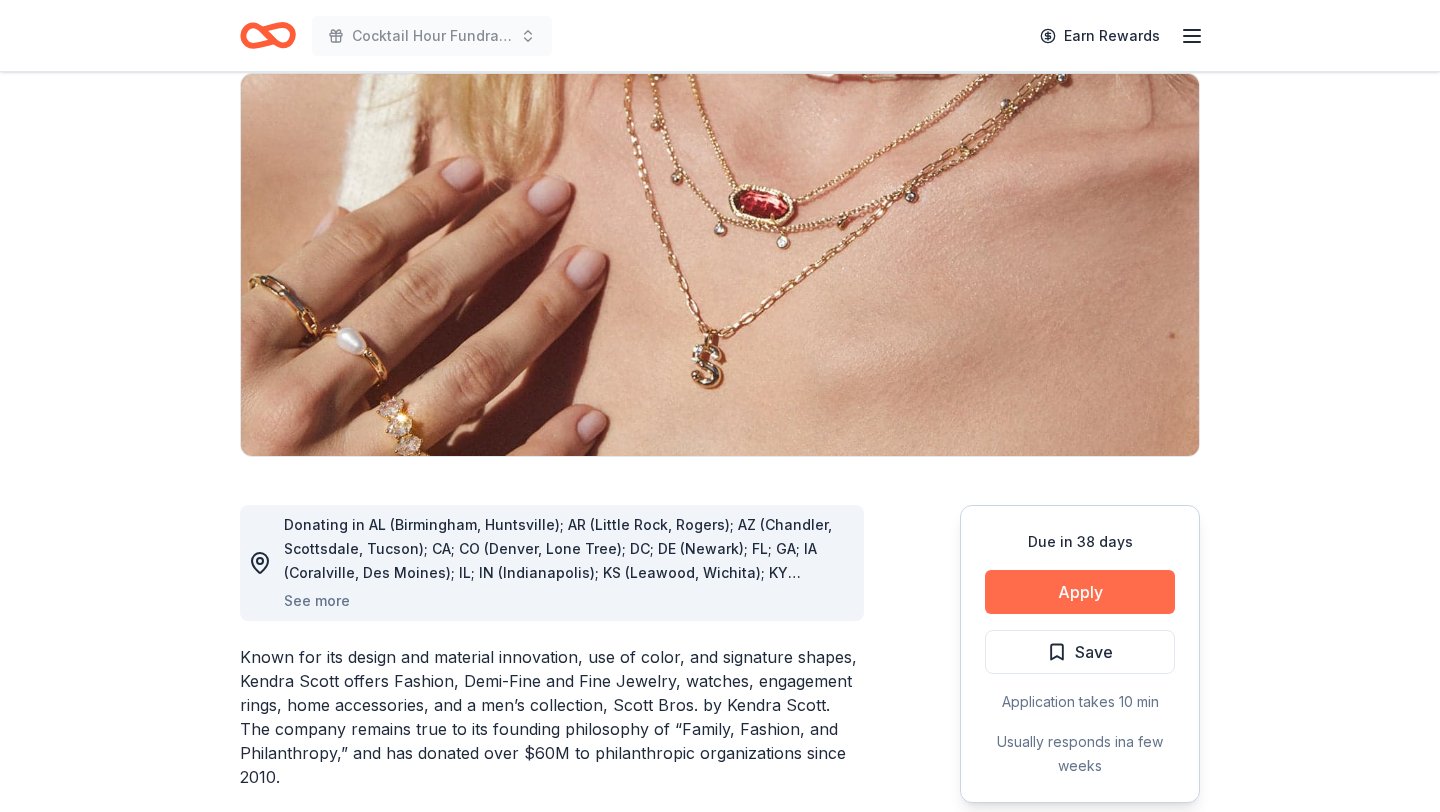scroll, scrollTop: 243, scrollLeft: 0, axis: vertical 